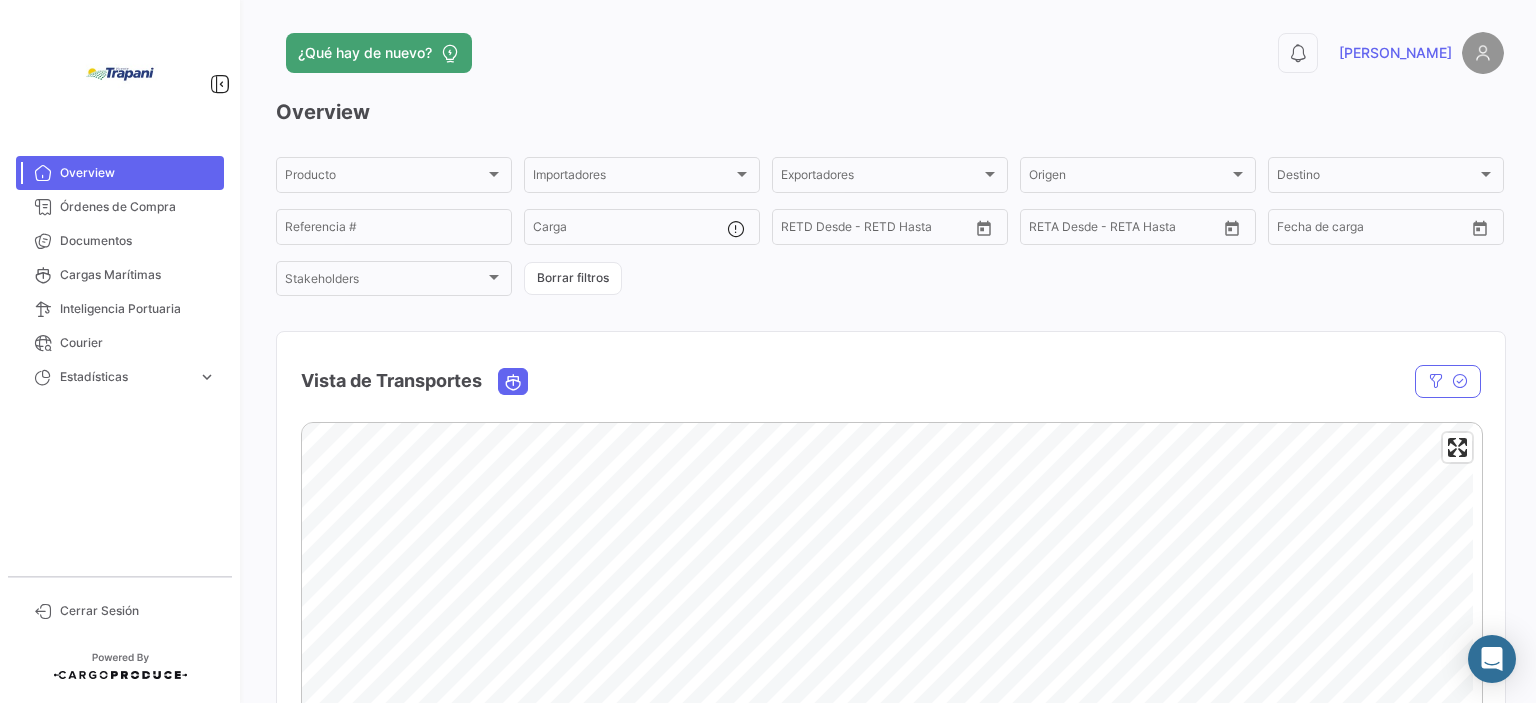 scroll, scrollTop: 0, scrollLeft: 0, axis: both 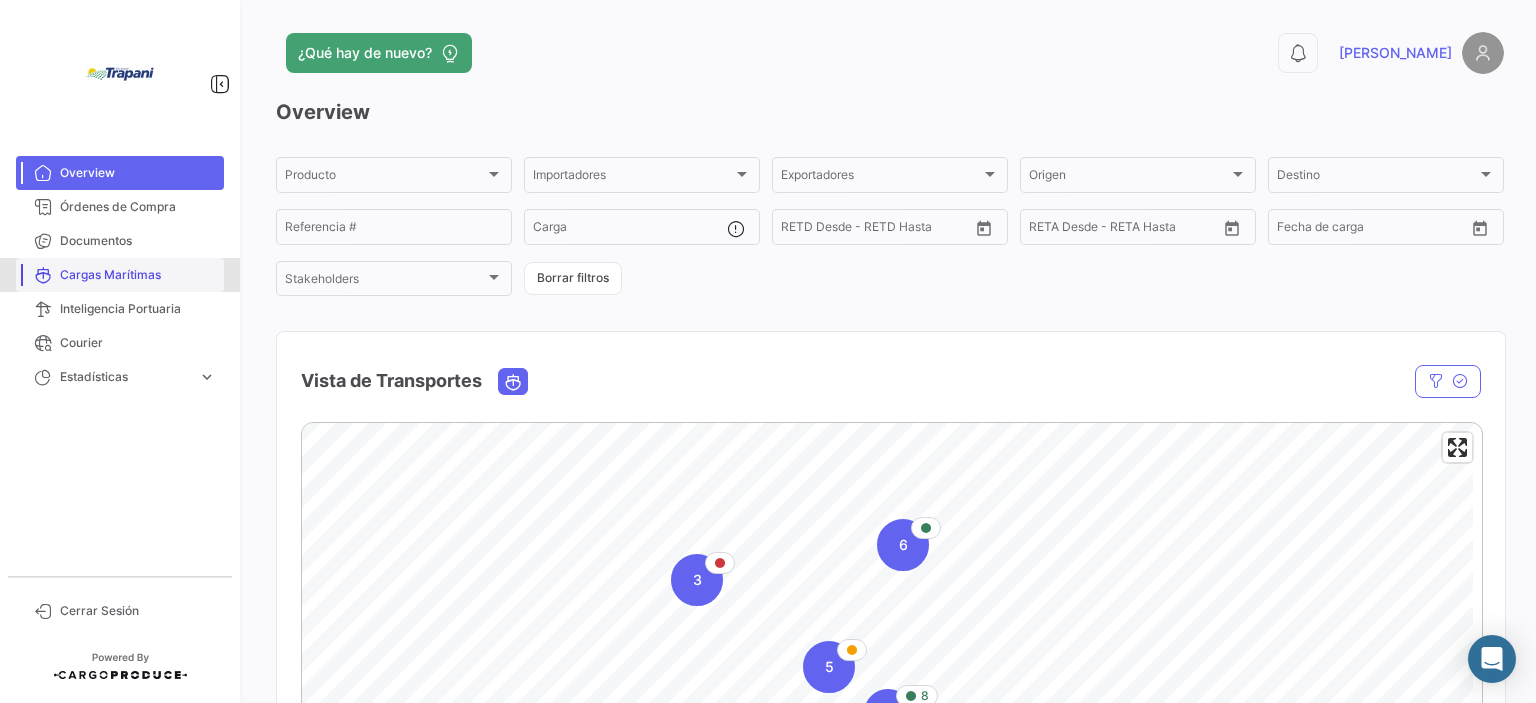 click on "Cargas Marítimas" at bounding box center (138, 275) 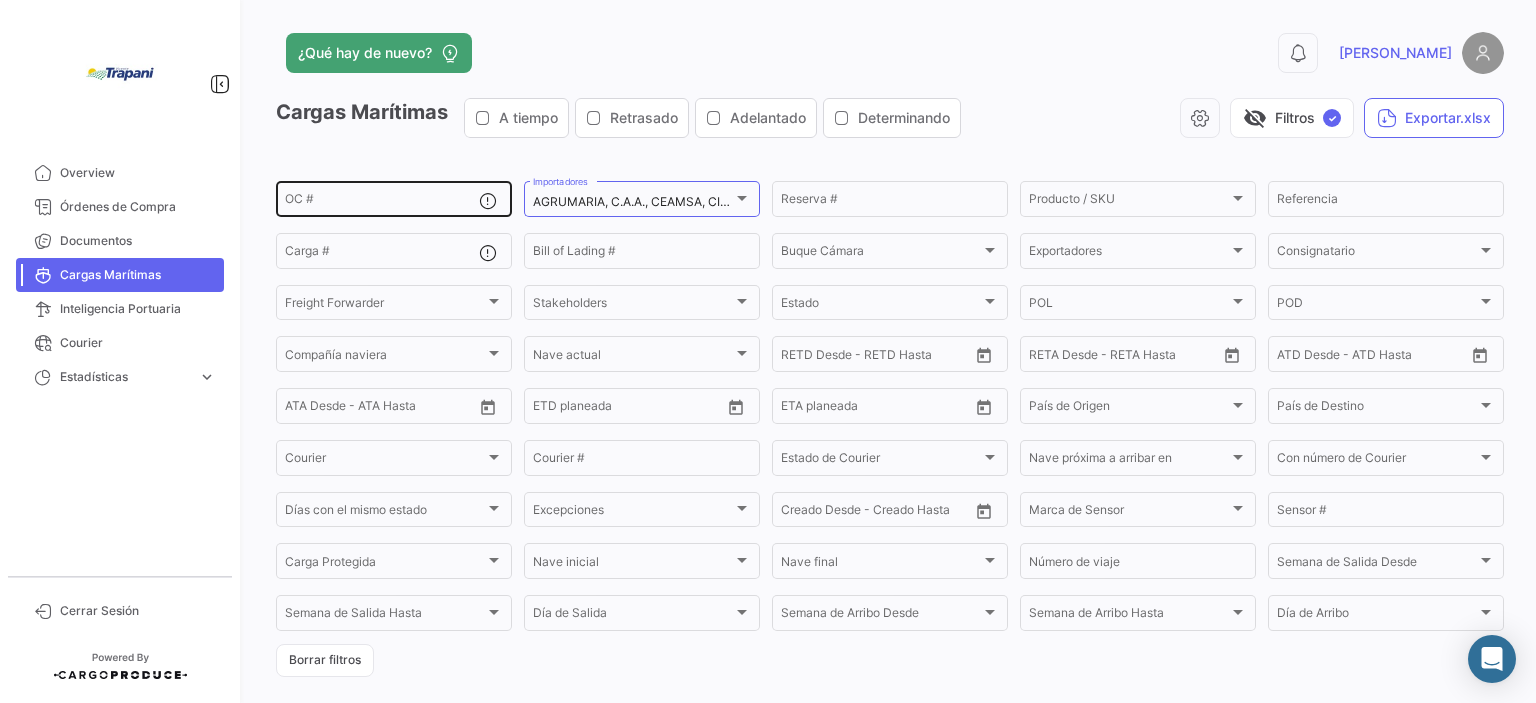 click on "OC #" at bounding box center [382, 202] 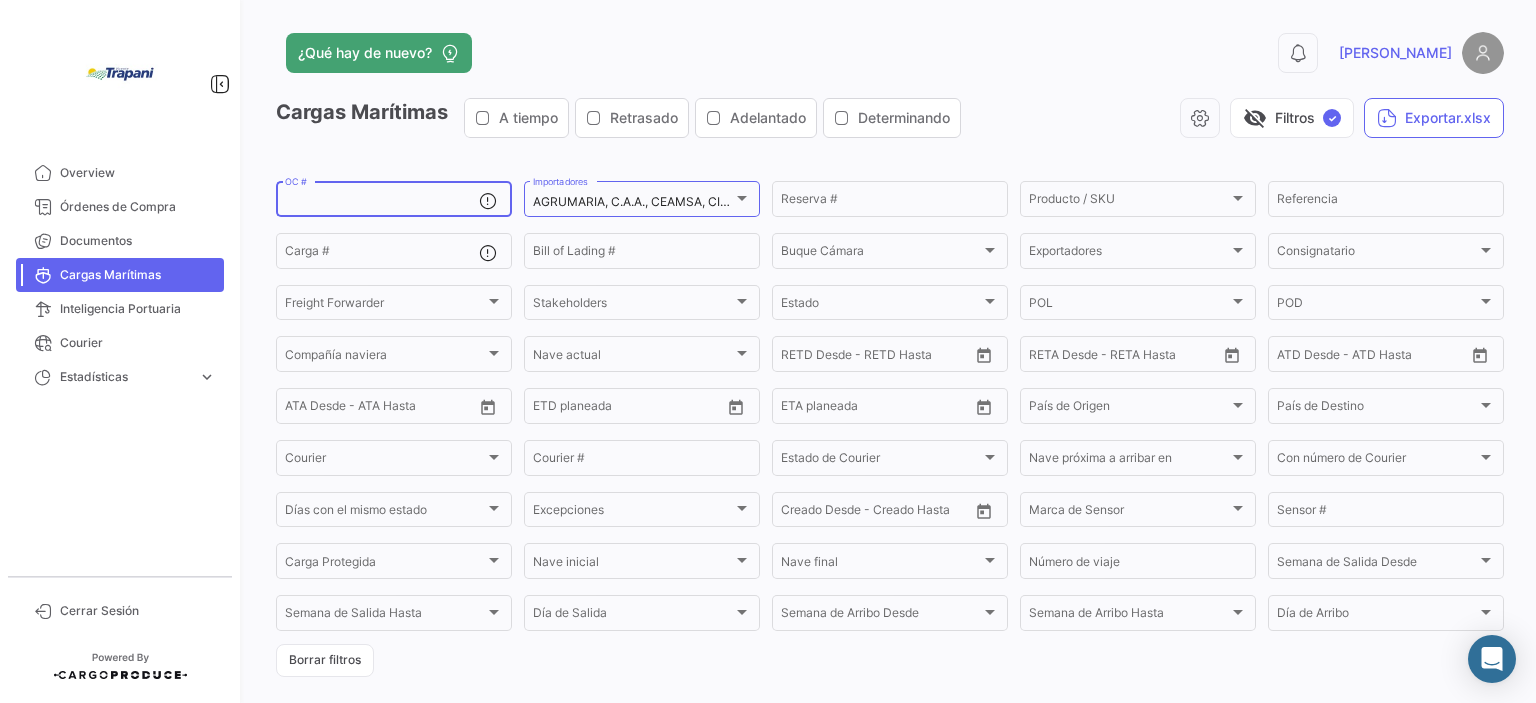 type on "i" 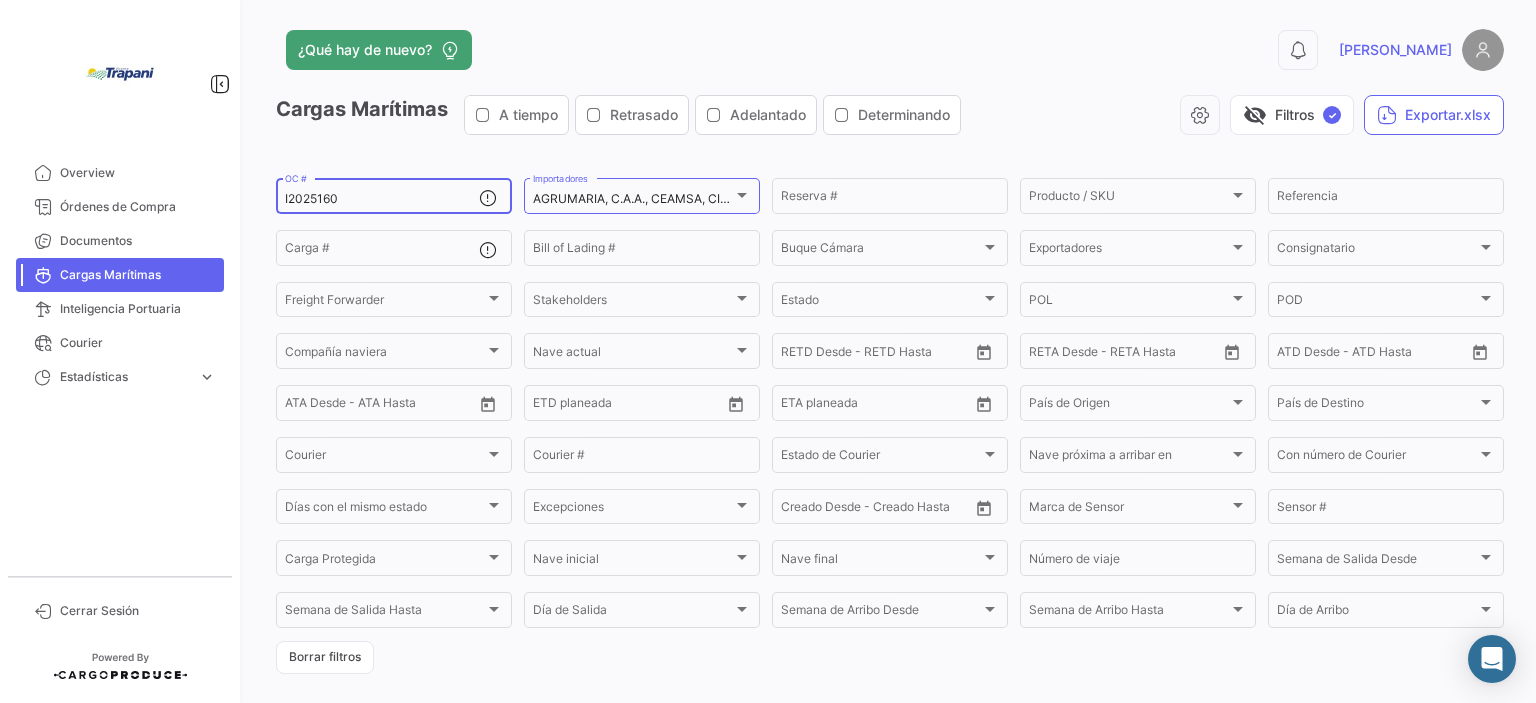 scroll, scrollTop: 0, scrollLeft: 0, axis: both 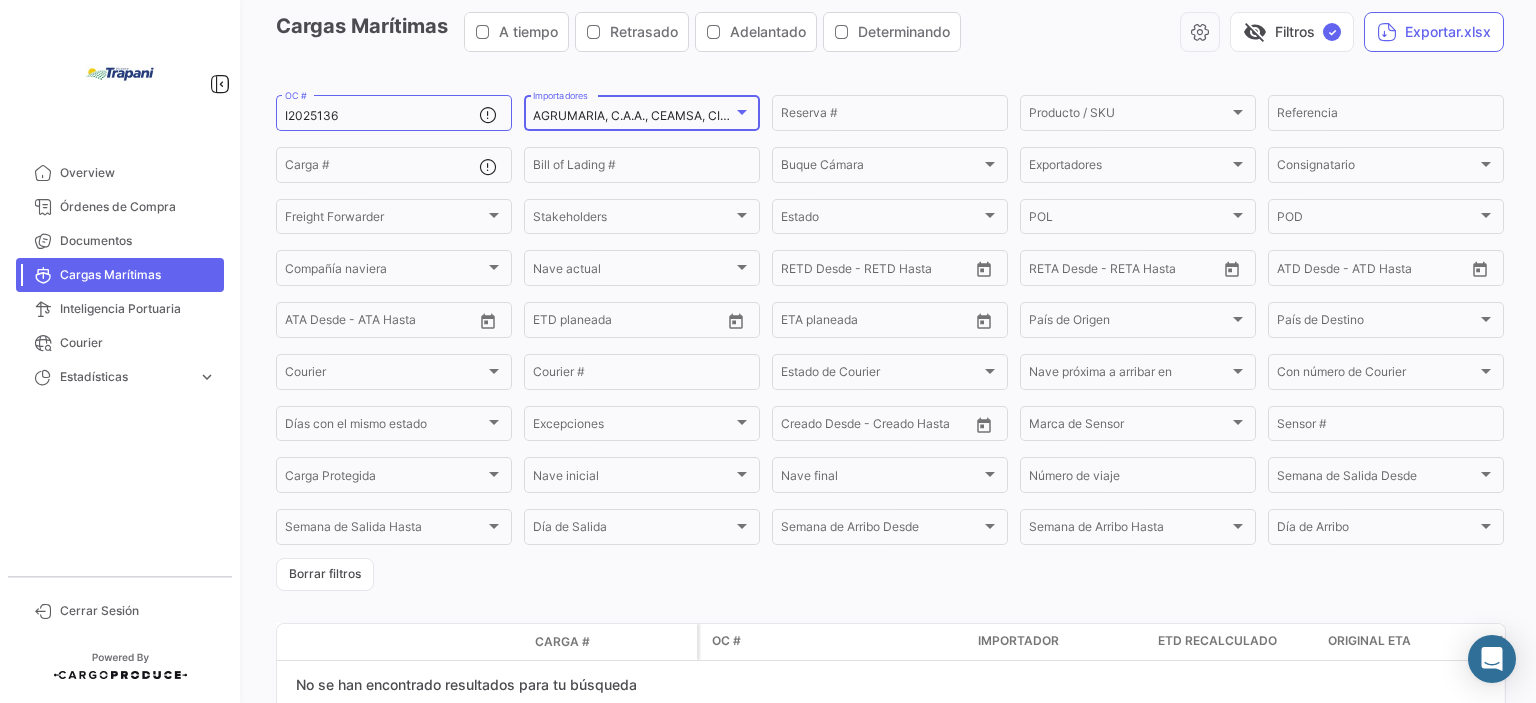 click at bounding box center [742, 112] 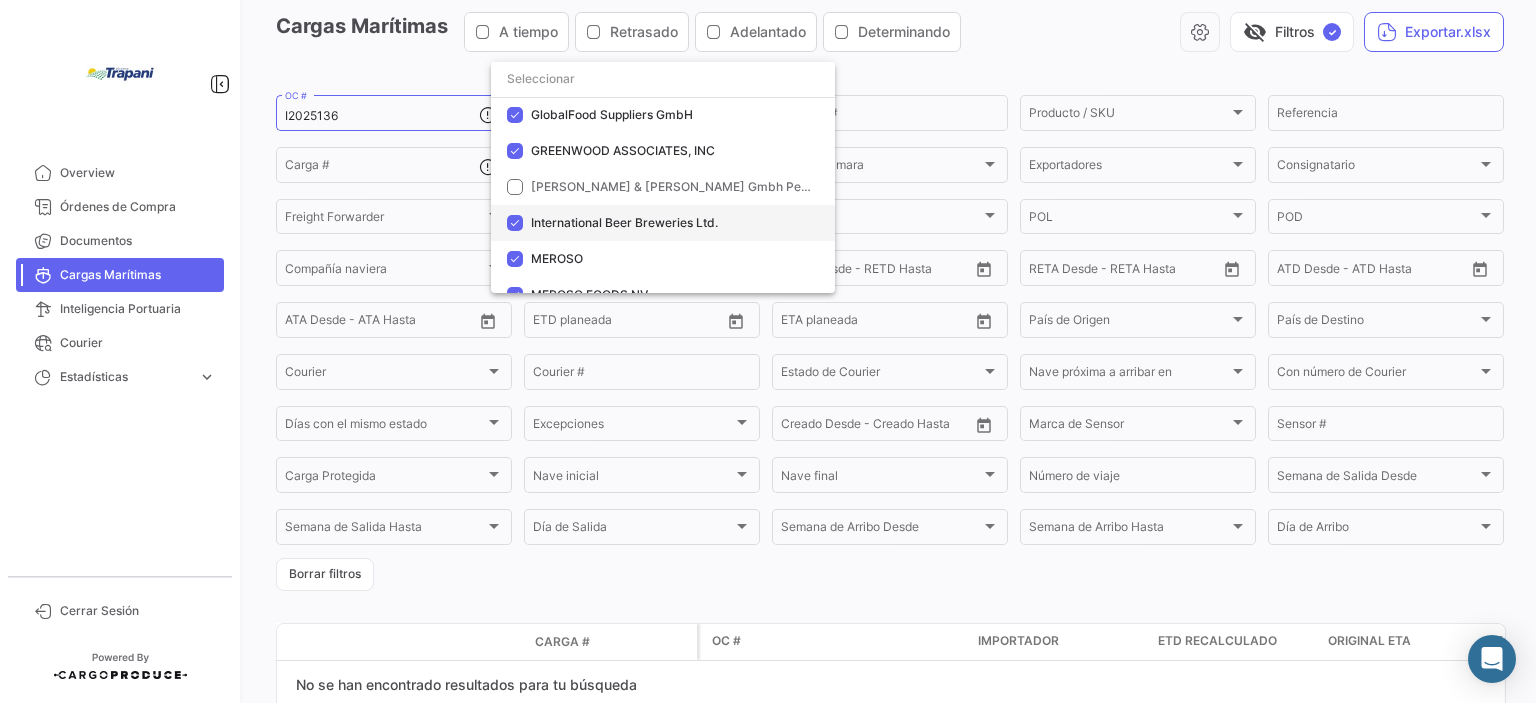 scroll, scrollTop: 400, scrollLeft: 0, axis: vertical 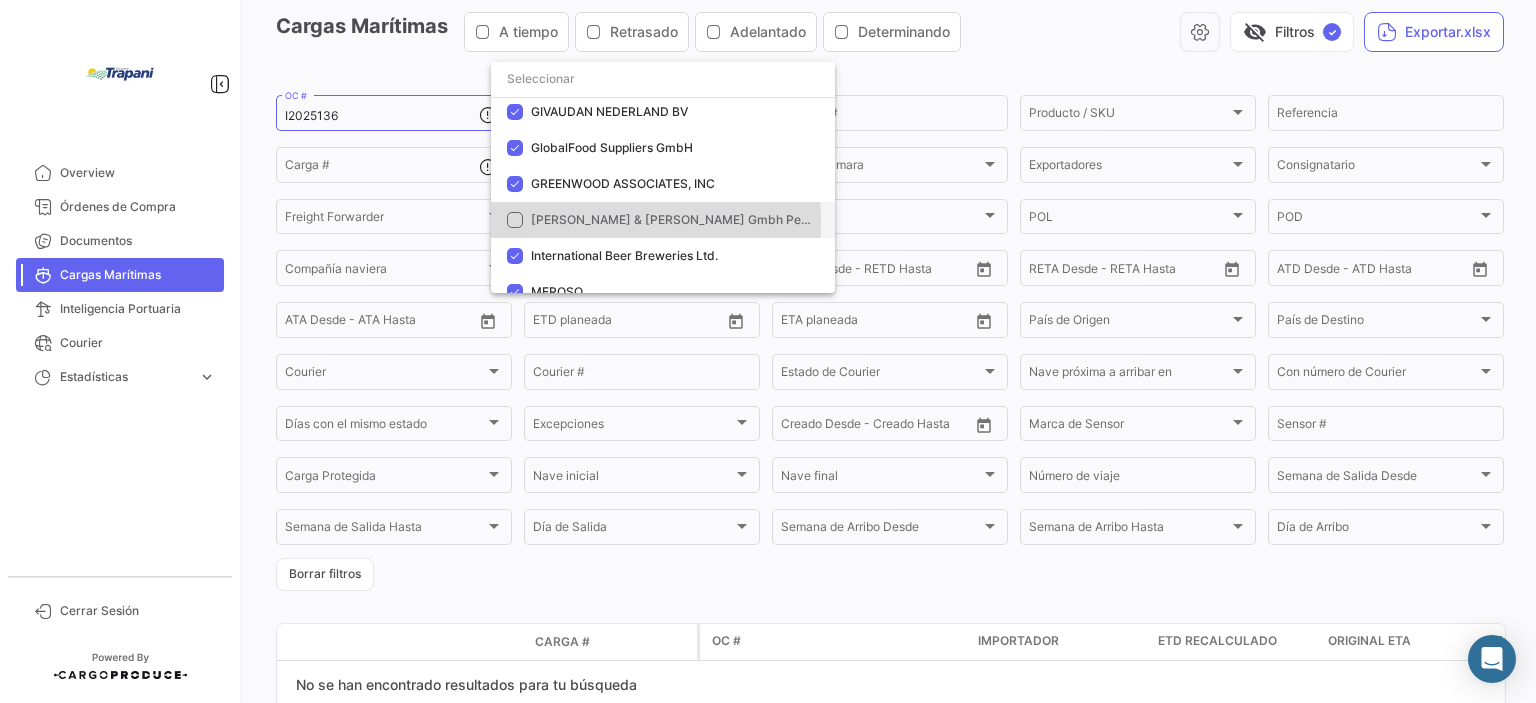 click at bounding box center [515, 220] 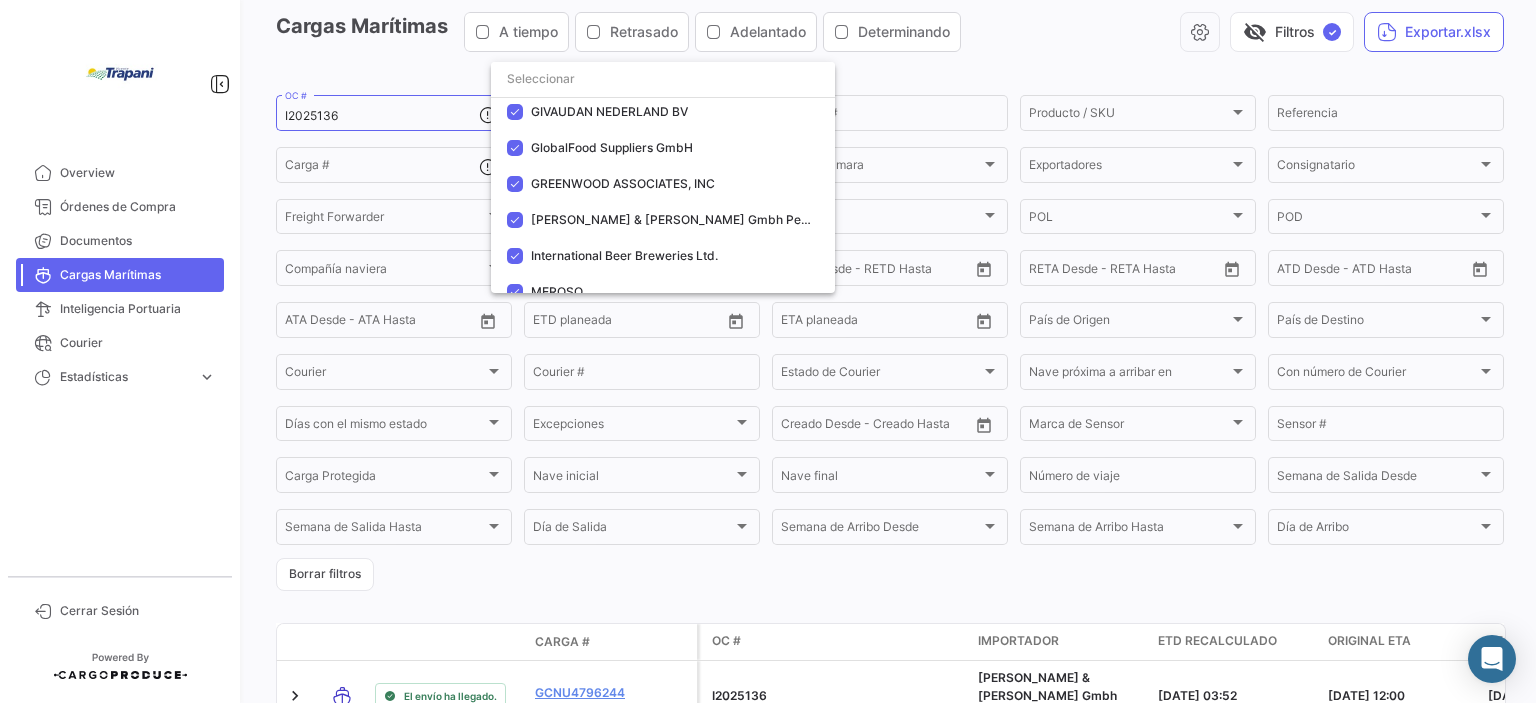 click at bounding box center [768, 351] 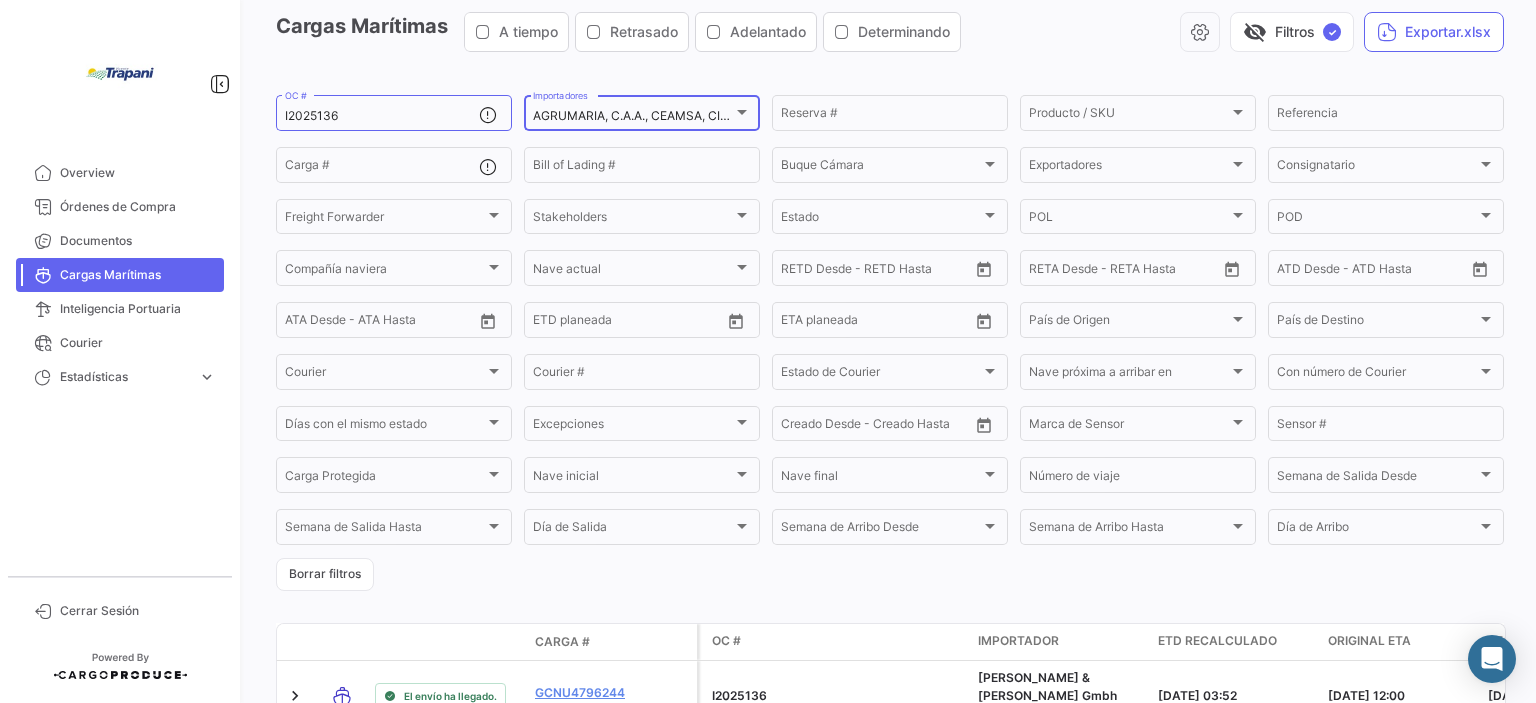 click at bounding box center [742, 112] 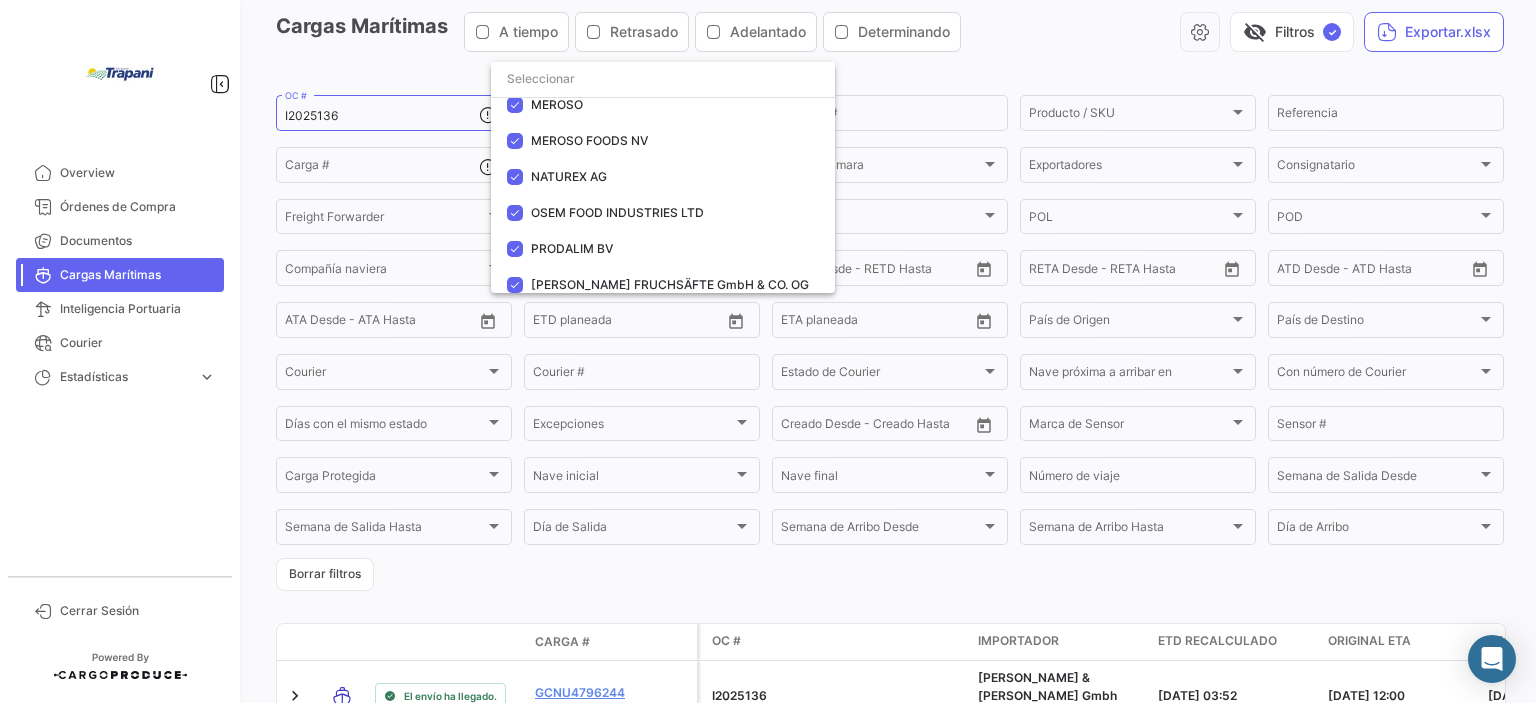 scroll, scrollTop: 857, scrollLeft: 0, axis: vertical 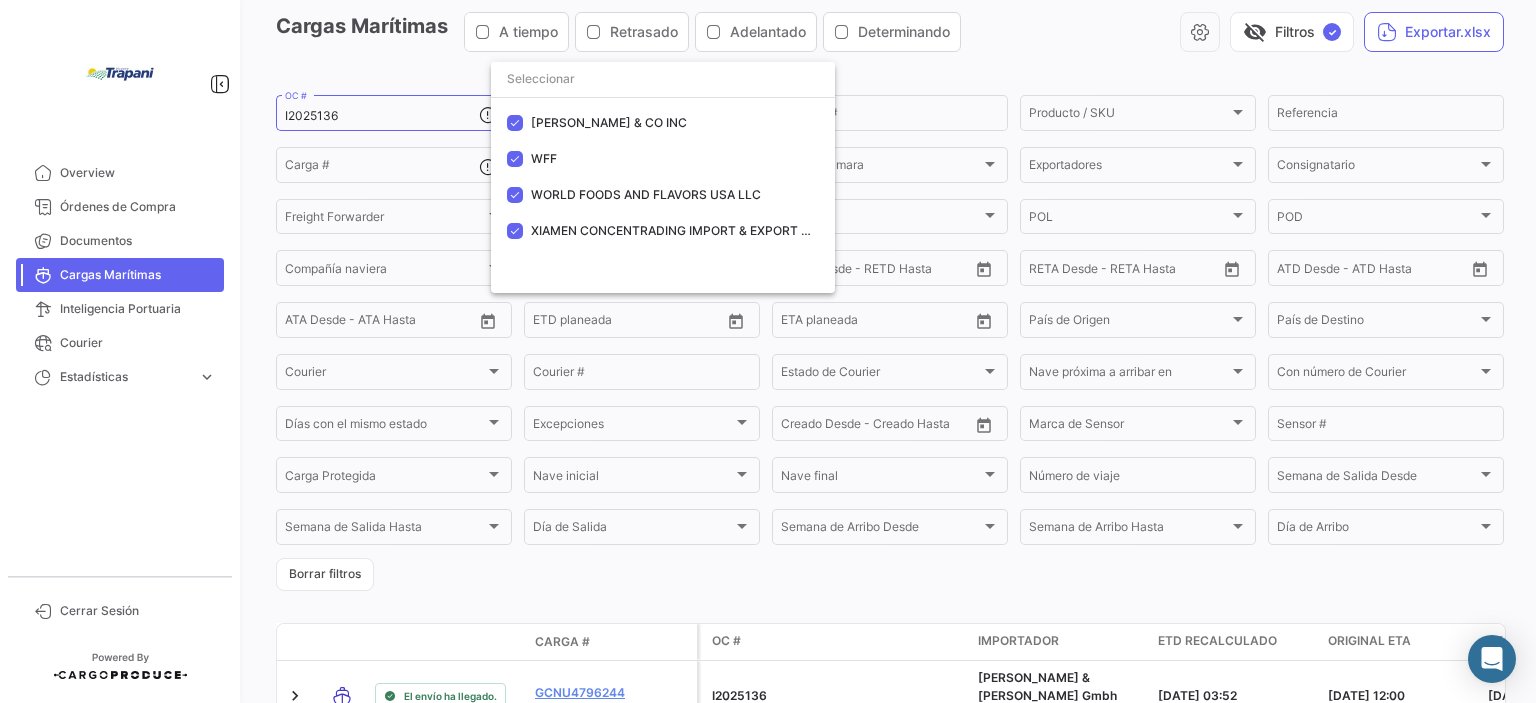click at bounding box center [768, 351] 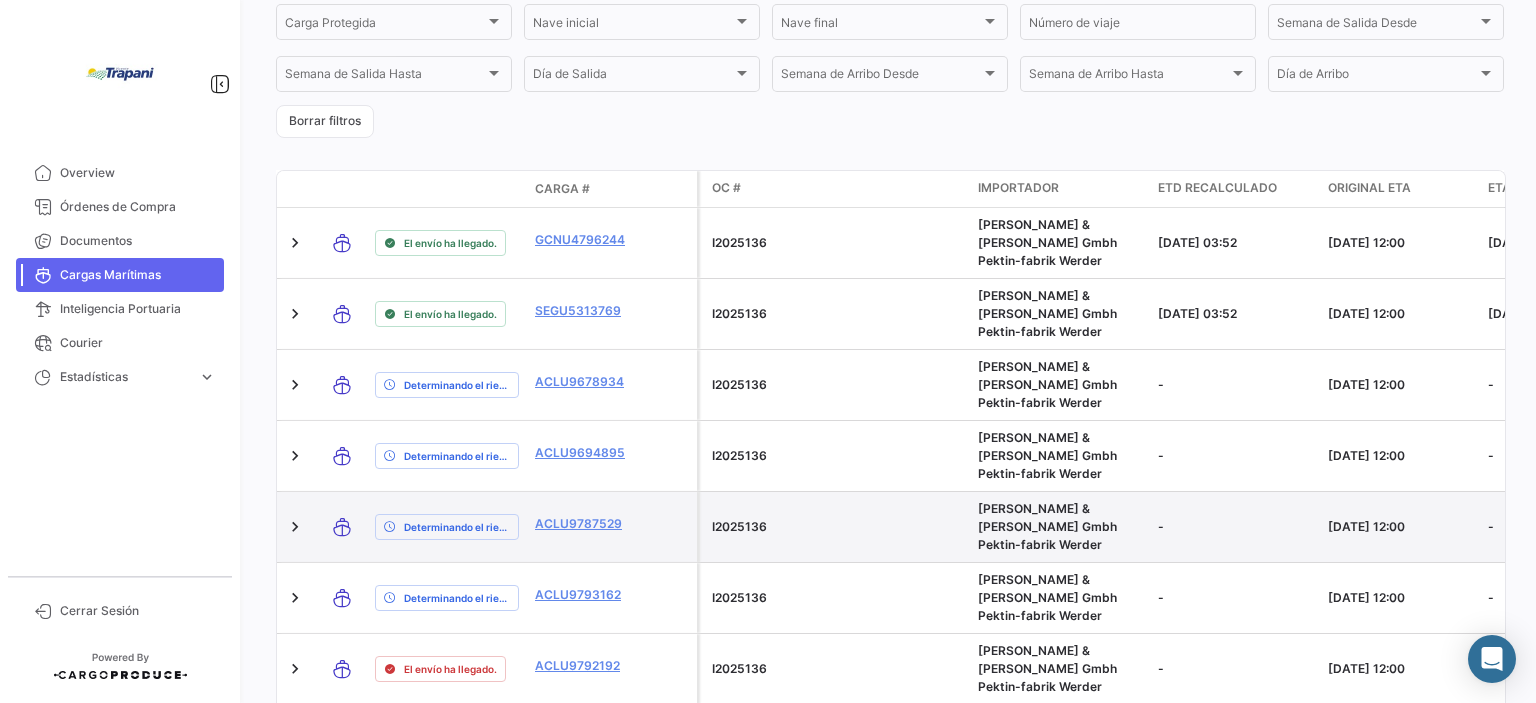 scroll, scrollTop: 573, scrollLeft: 0, axis: vertical 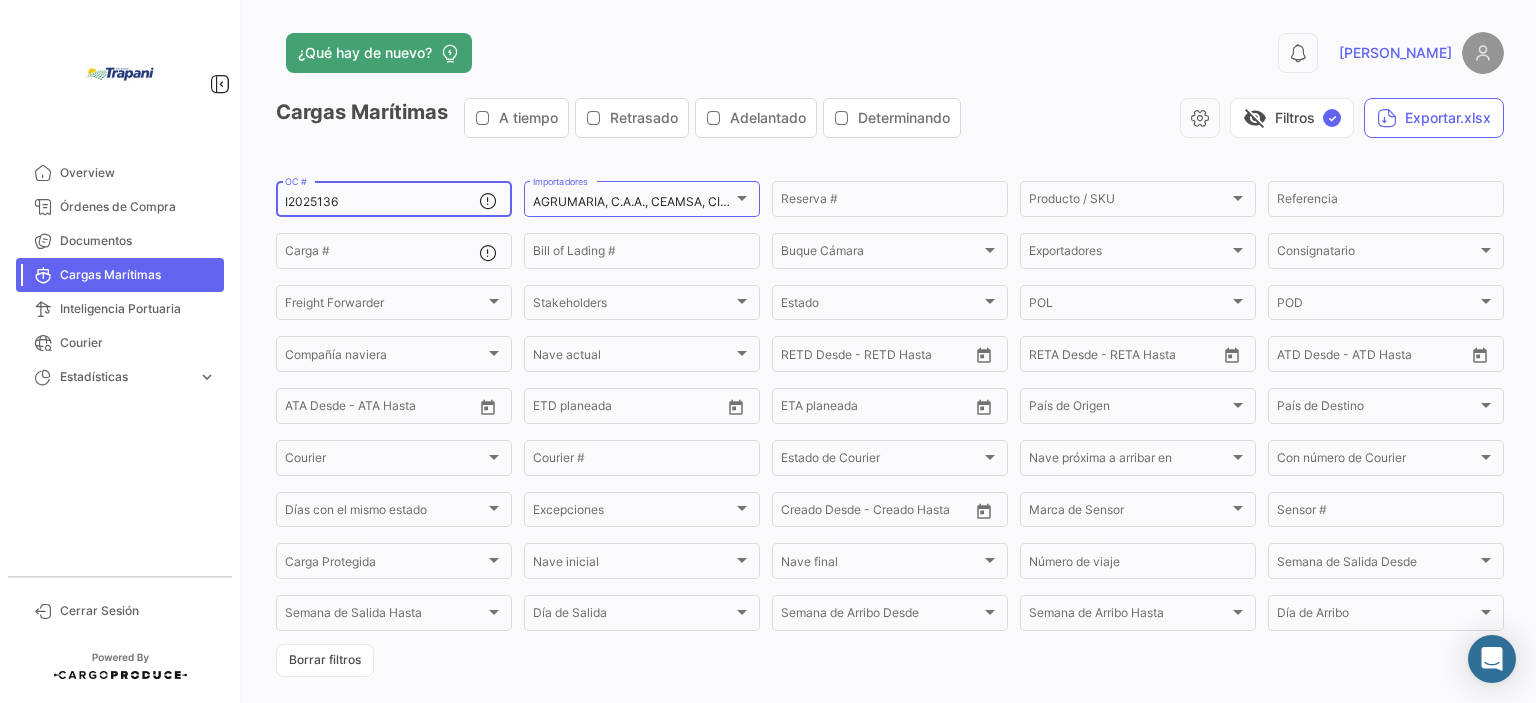 click on "I2025136  OC #" 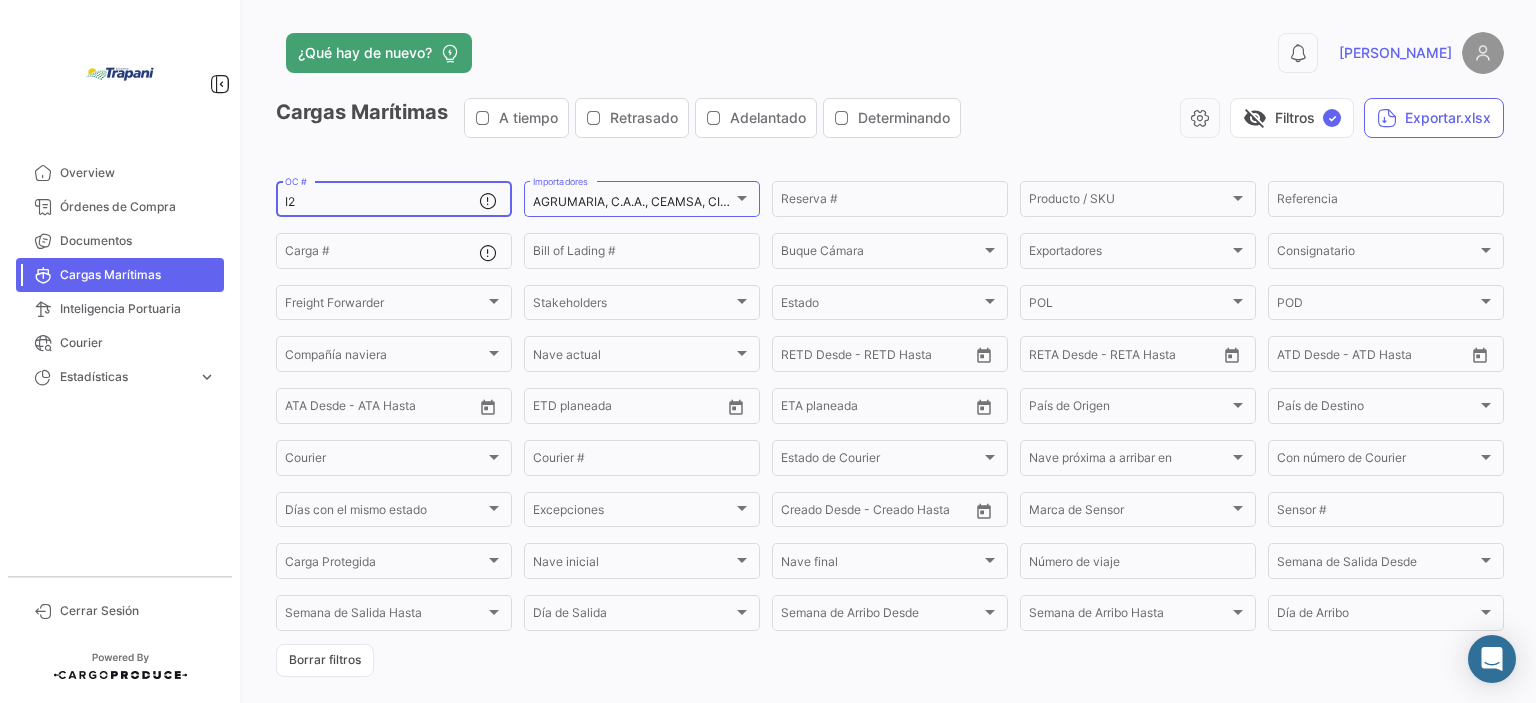 type on "I" 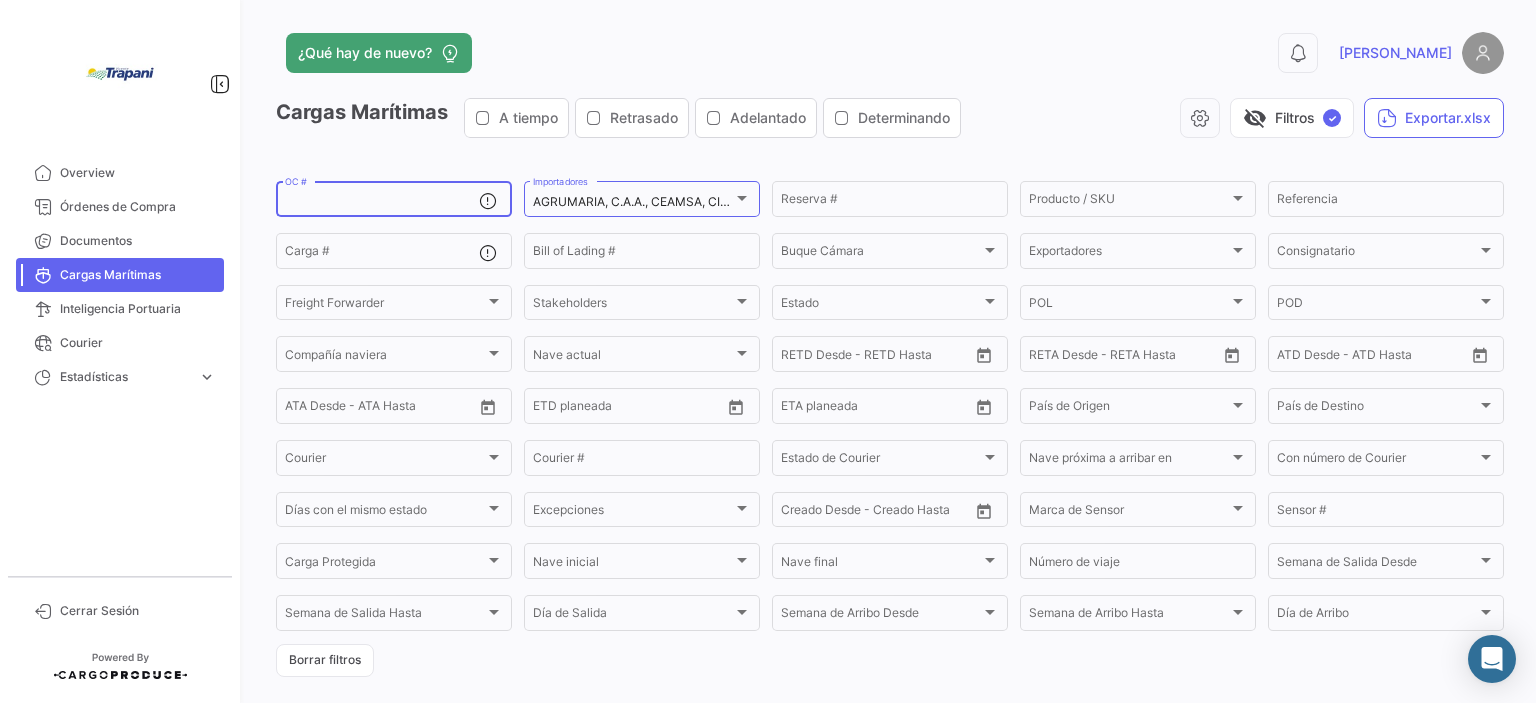 type 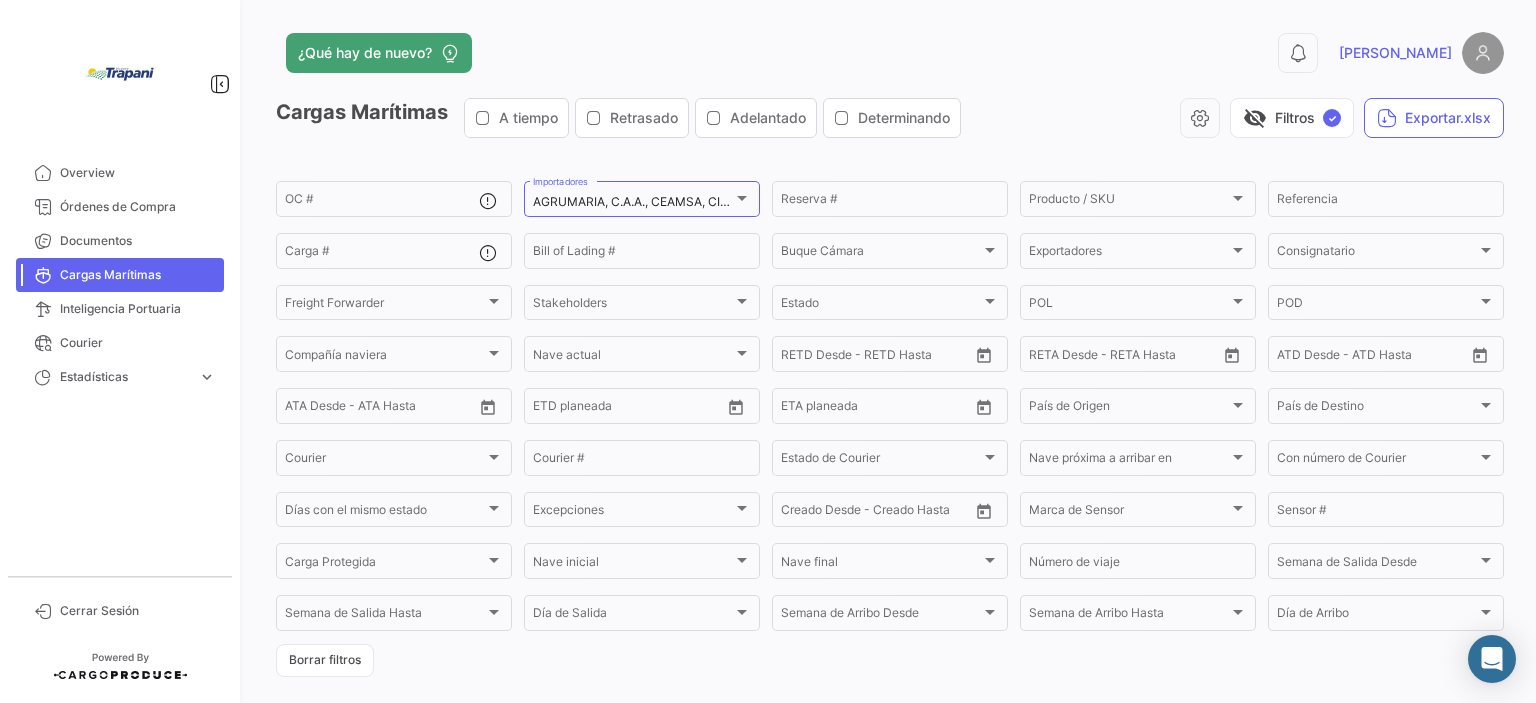 click on "Cargas Marítimas   A tiempo   Retrasado   Adelantado   Determinando   visibility_off   Filtros  ✓  Exportar.xlsx   OC #   AGRUMARIA, C.A.A., CEAMSA, CITROJUGO, CITRUS & ALLIED ESSENCES LTD, [PERSON_NAME] APS,., [PERSON_NAME] FOOD SAS, DÖHLER HOLLAND B.V., FIRMENICH, GIVAUDAN, GIVAUDAN NEDERLAND BV, GlobalFood Suppliers GmbH, GREENWOOD ASSOCIATES, INC, [PERSON_NAME] & [PERSON_NAME] Gmbh Pektin-fabrik Werder, International Beer Breweries Ltd., MEROSO, MEROSO FOODS NV, NATUREX AG, OSEM FOOD INDUSTRIES  LTD, PRODALIM BV, [PERSON_NAME] FRUCHSÄFTE GmbH & CO. OG, [PERSON_NAME] INTERNATIONAL LTD., TRADE CHANNEL INC, [PERSON_NAME] & CO INC, WFF, WORLD FOODS AND FLAVORS USA LLC, XIAMEN CONCENTRADING IMPORT & EXPORT CO.,LTD  Importadores Reserva # Producto / SKU Producto / SKU  Referencia   Carga #  Bill of Lading # Buque Cámara Buque Cámara Exportadores Exportadores Consignatario Consignatario Freight Forwarder Freight Forwarder Stakeholders Stakeholders Estado Estado POL POL POD POD Compañía naviera Compañía naviera [PERSON_NAME] actual [PERSON_NAME] actual Desde –" 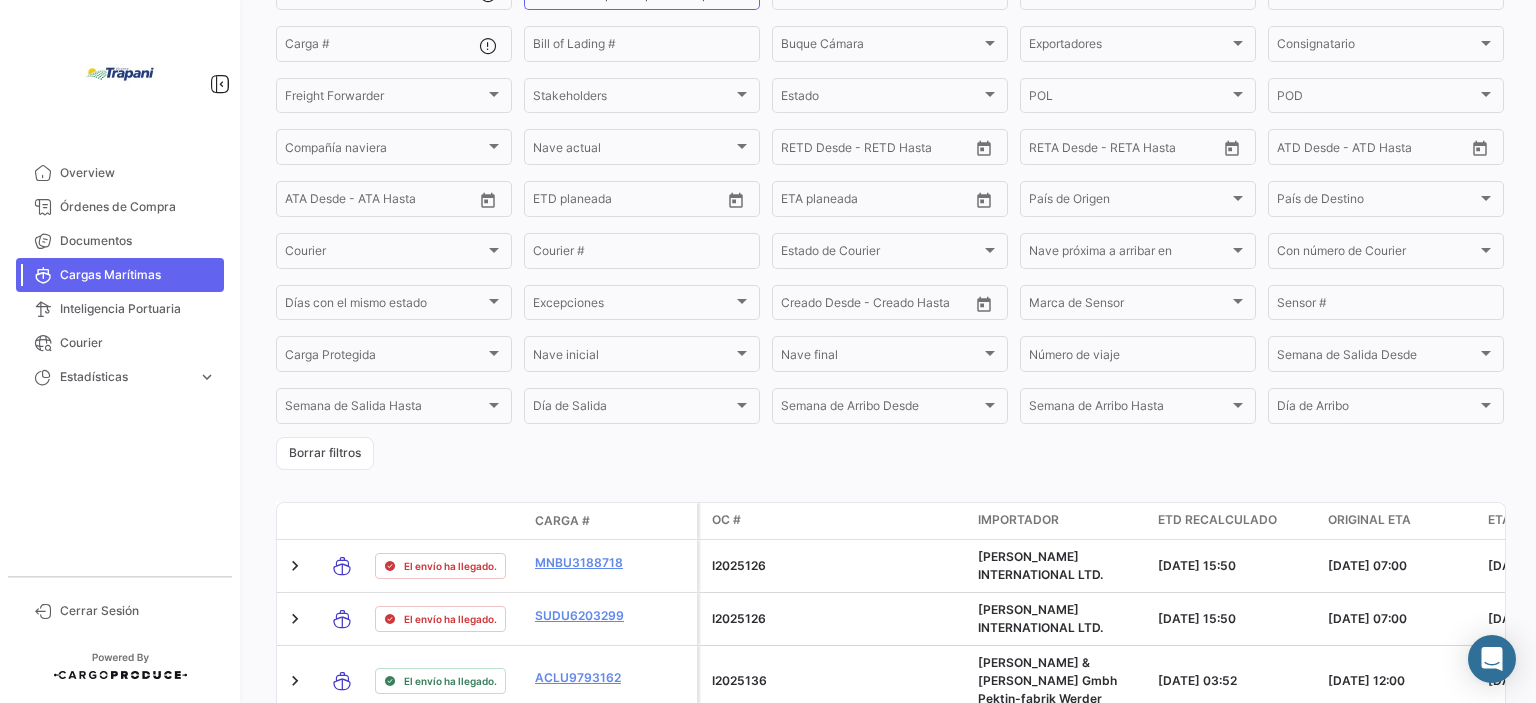 scroll, scrollTop: 0, scrollLeft: 0, axis: both 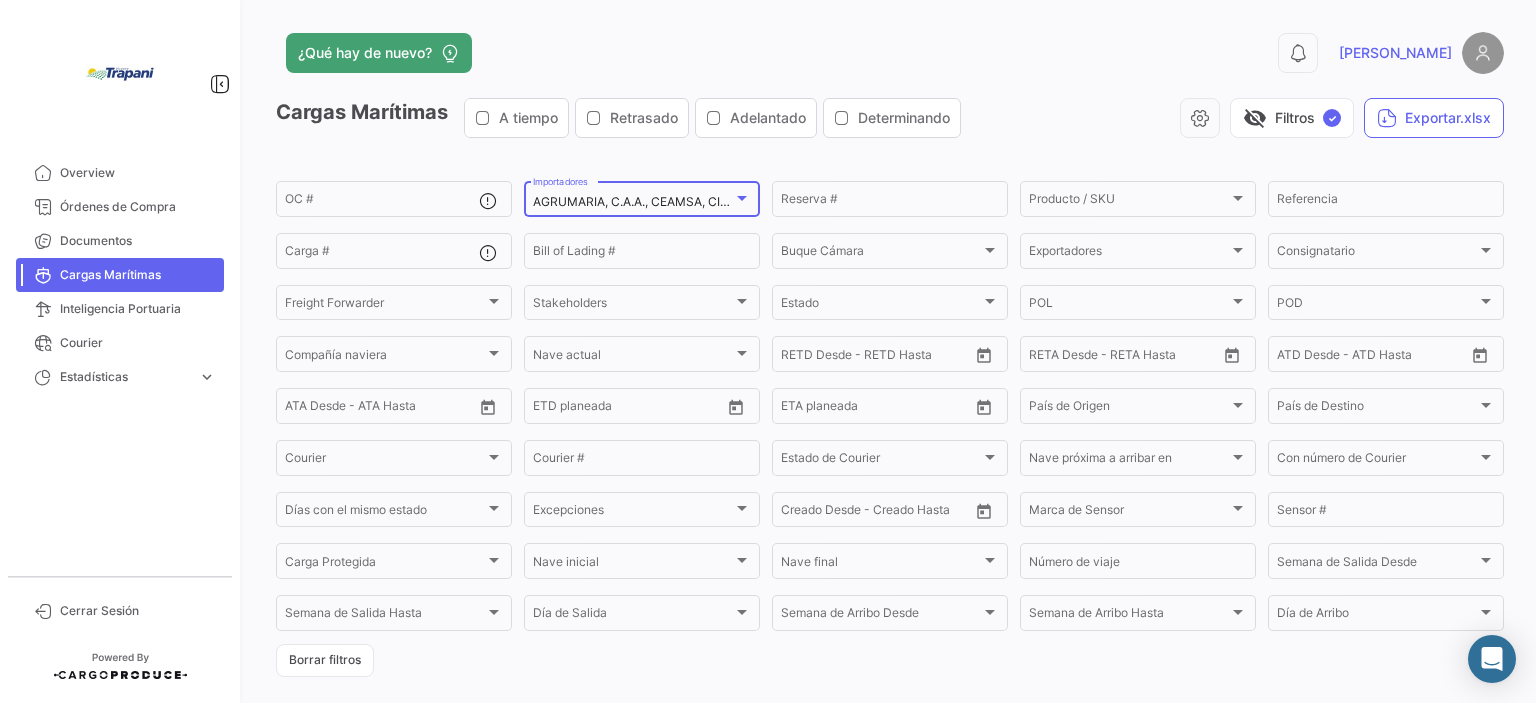 click at bounding box center [742, 198] 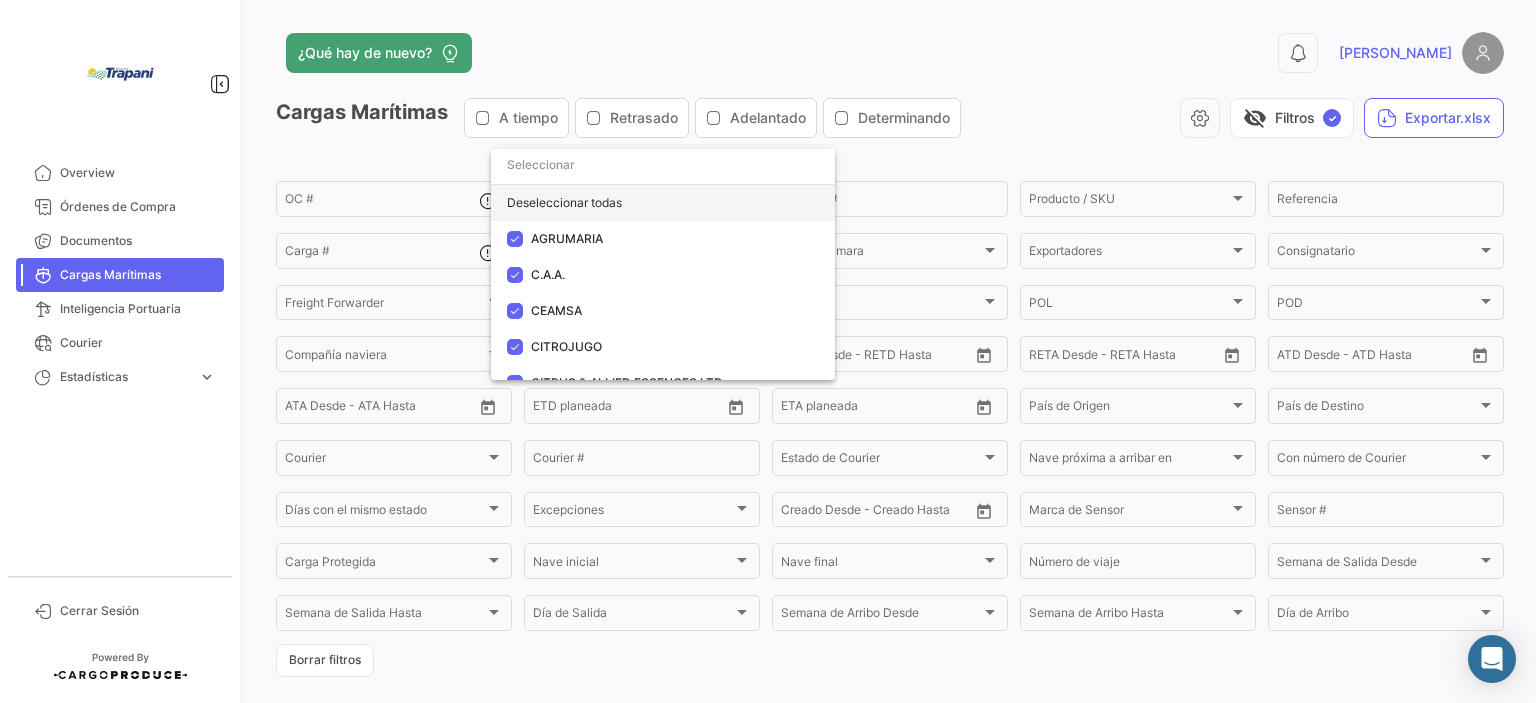 click on "Deseleccionar todas" 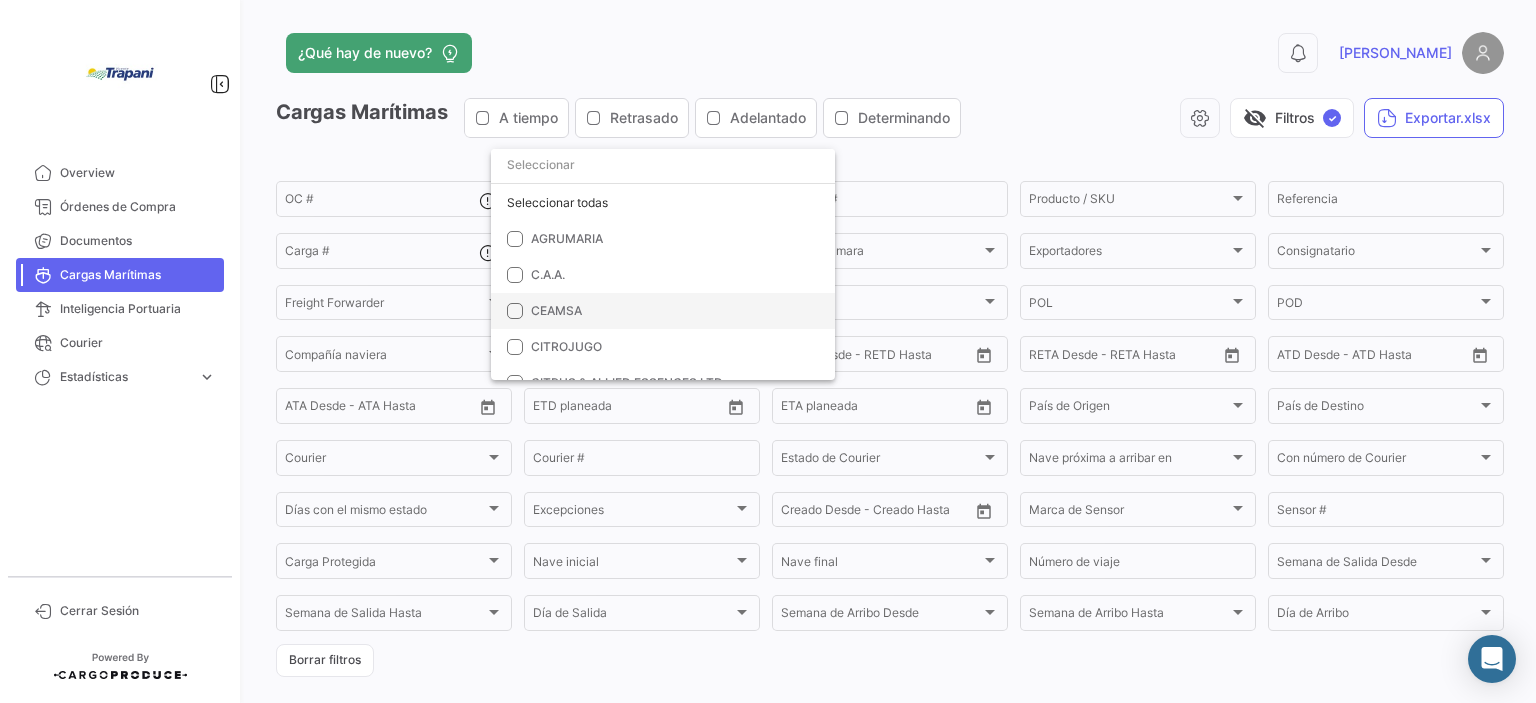 click on "CEAMSA" at bounding box center (556, 310) 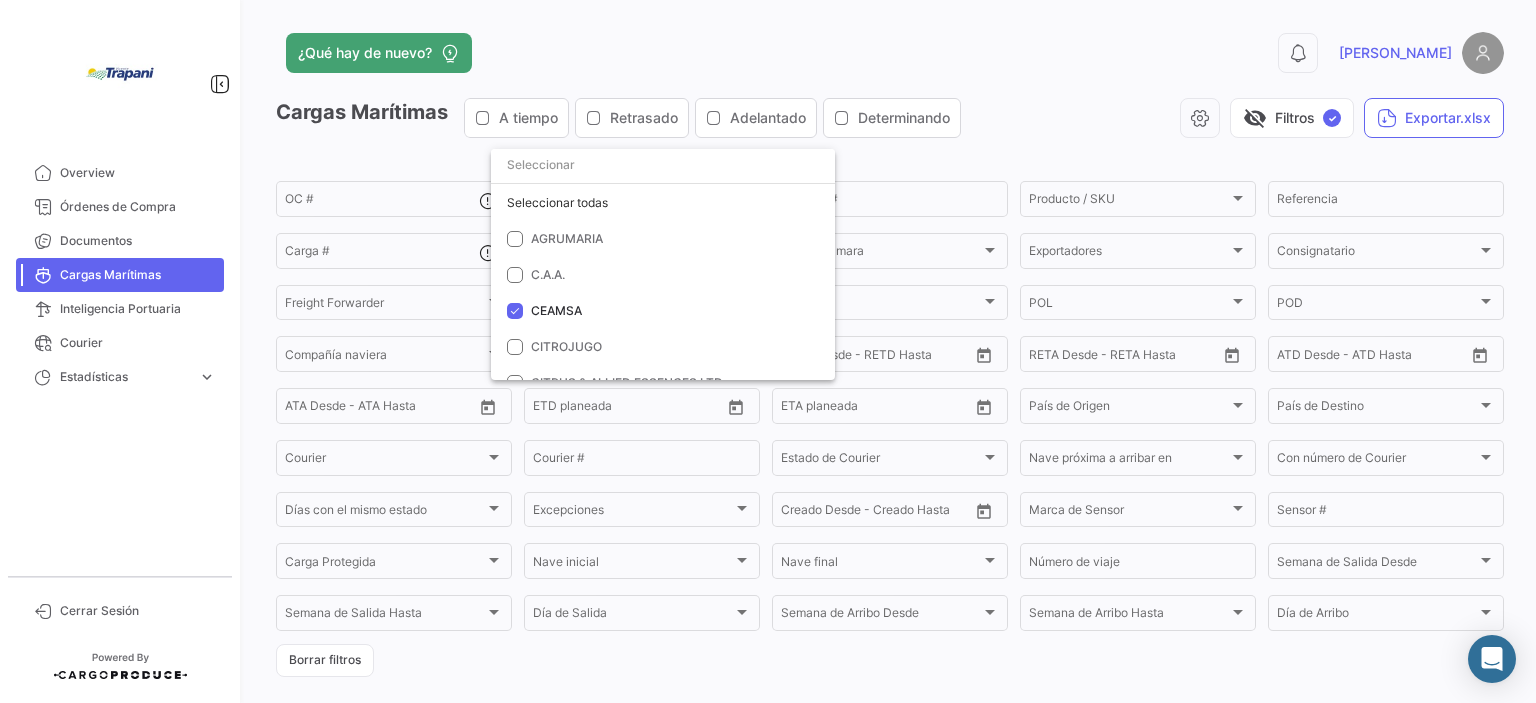 click at bounding box center [768, 351] 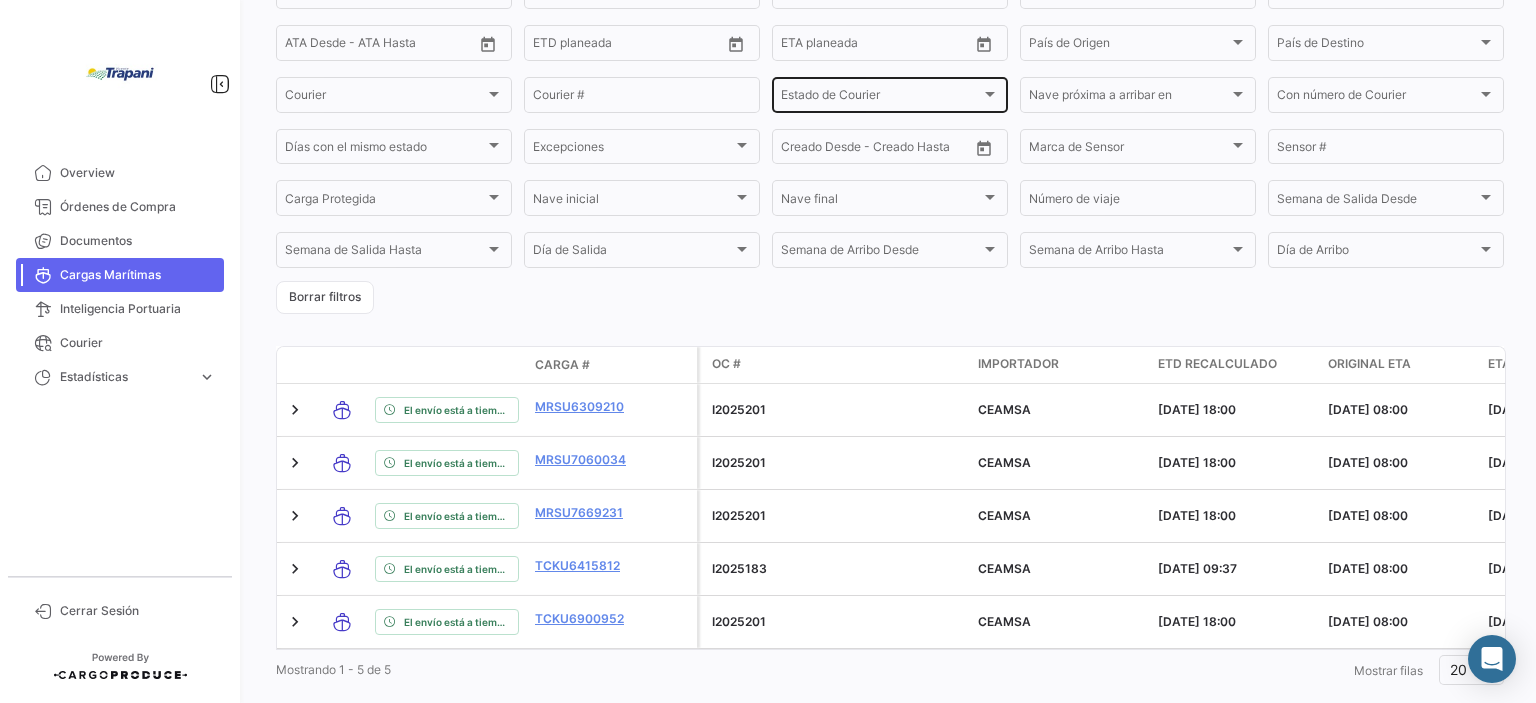 scroll, scrollTop: 415, scrollLeft: 0, axis: vertical 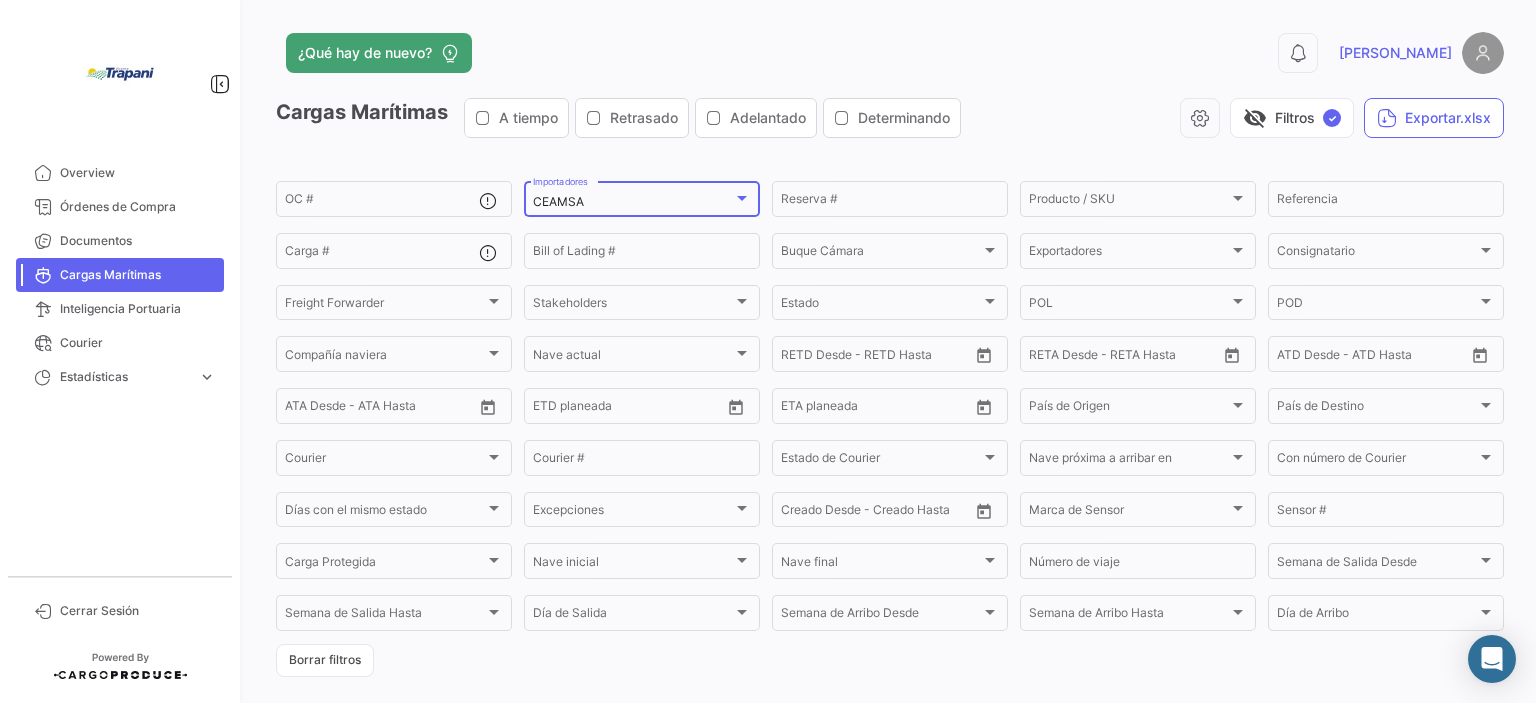 click on "CEAMSA" at bounding box center [633, 202] 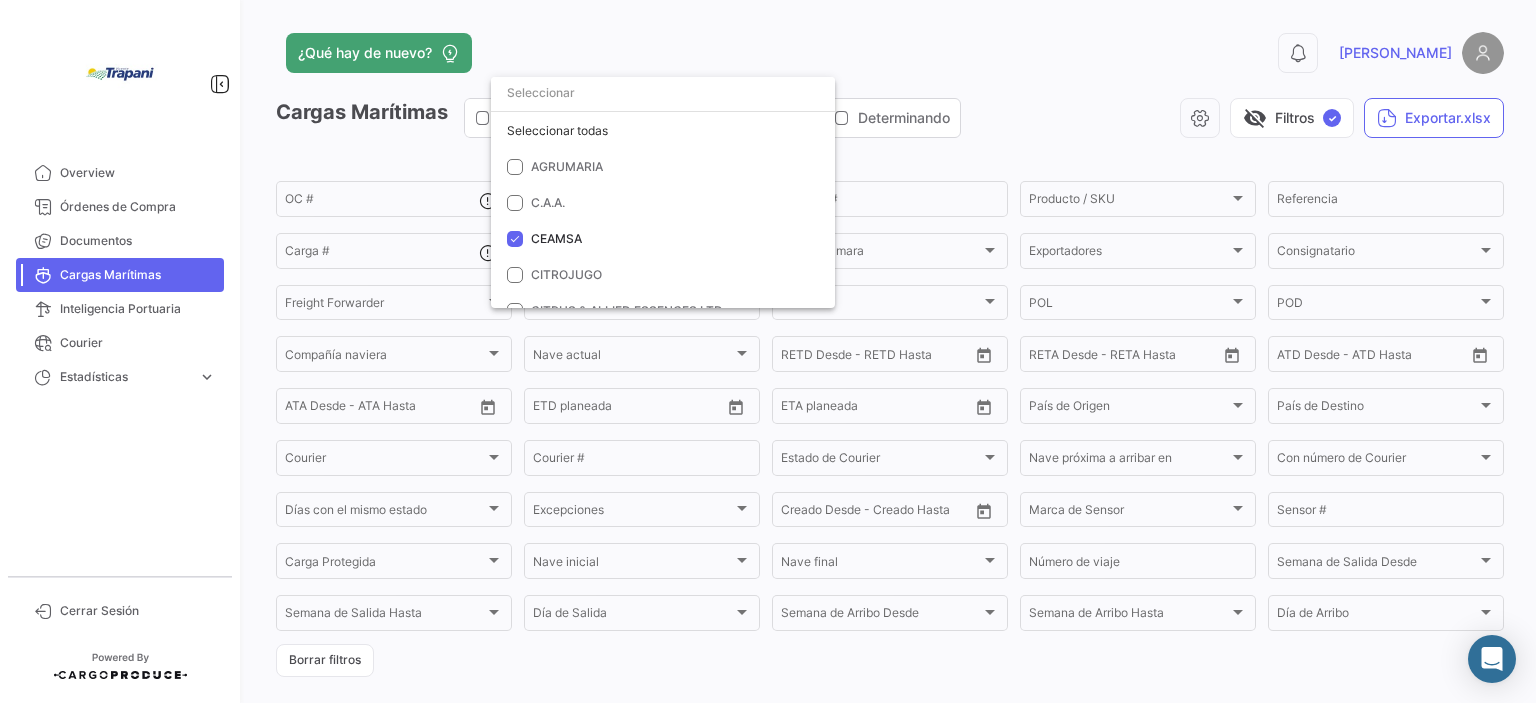 scroll, scrollTop: 78, scrollLeft: 0, axis: vertical 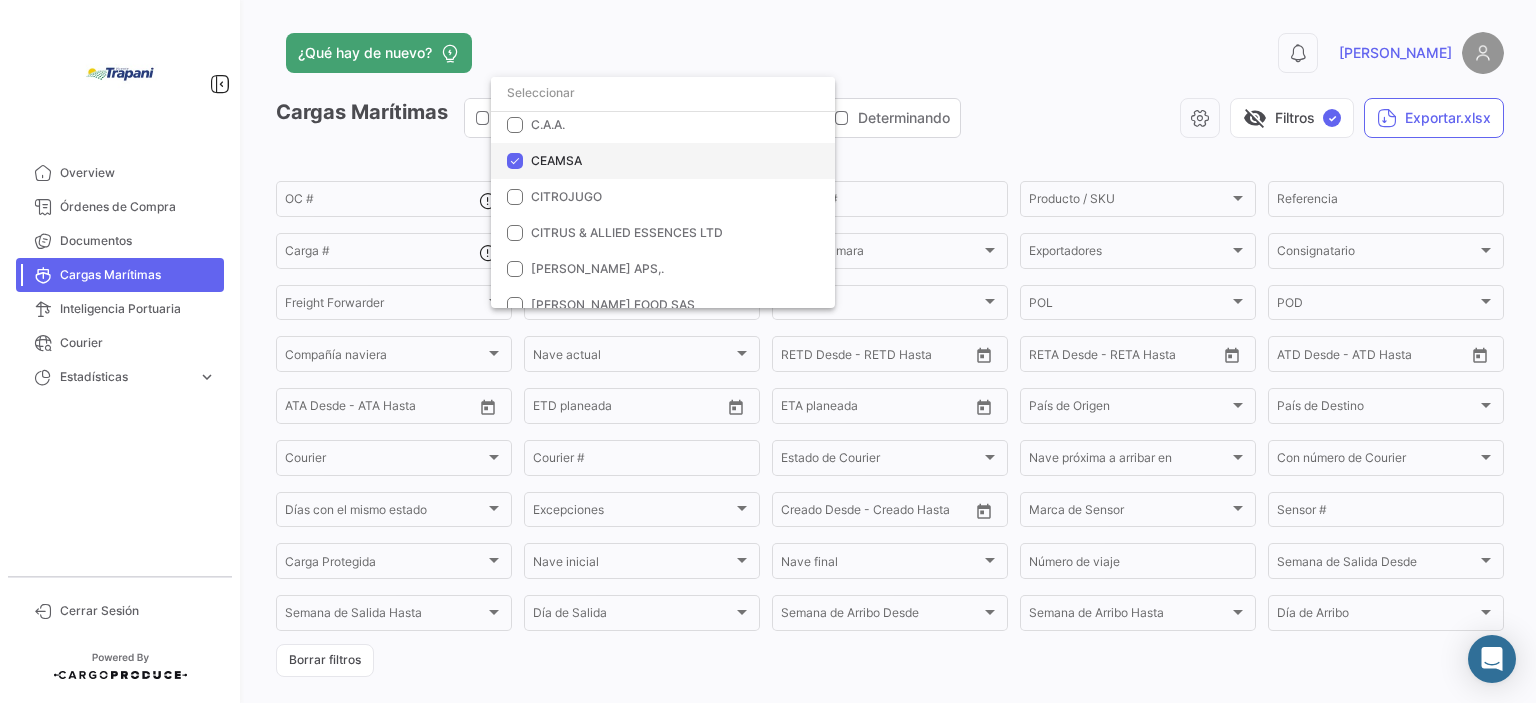 click at bounding box center (515, 161) 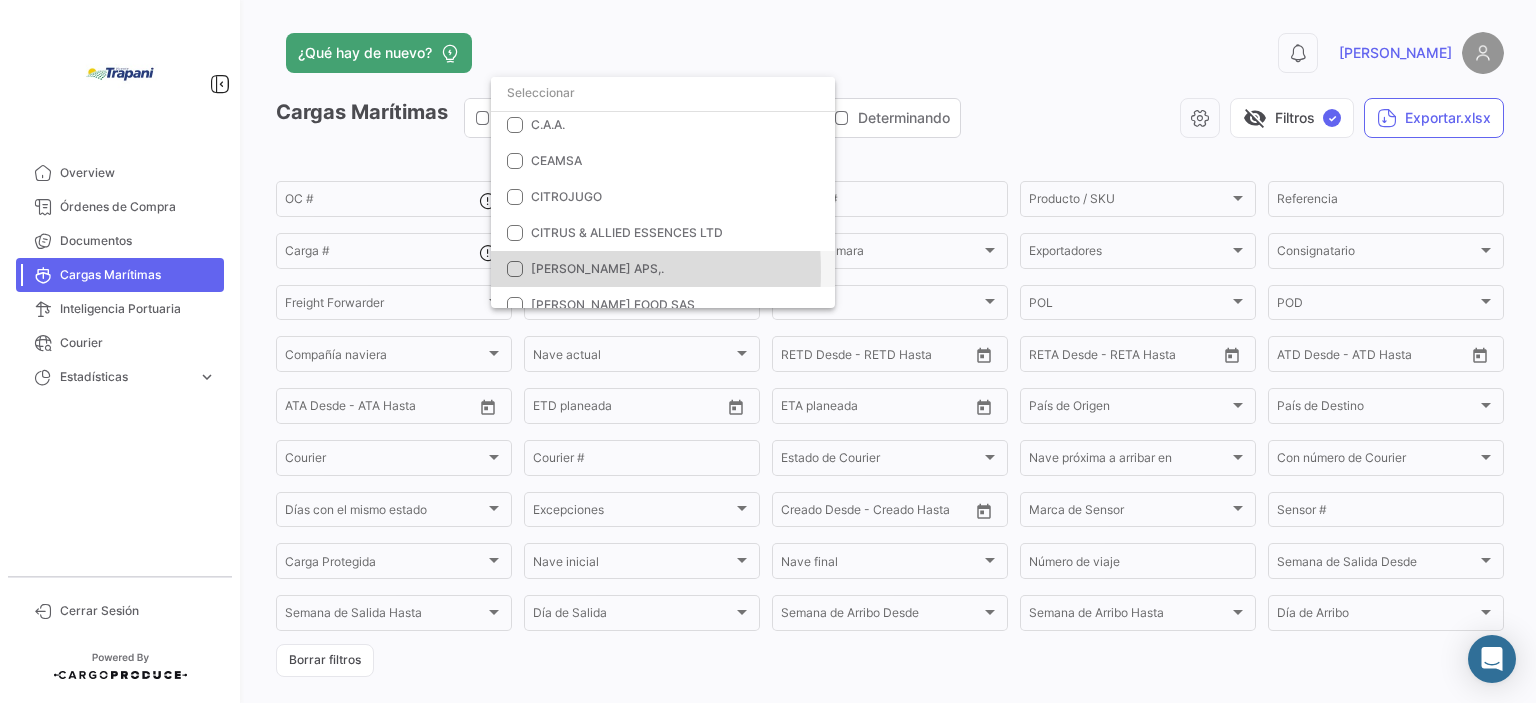 click at bounding box center [515, 269] 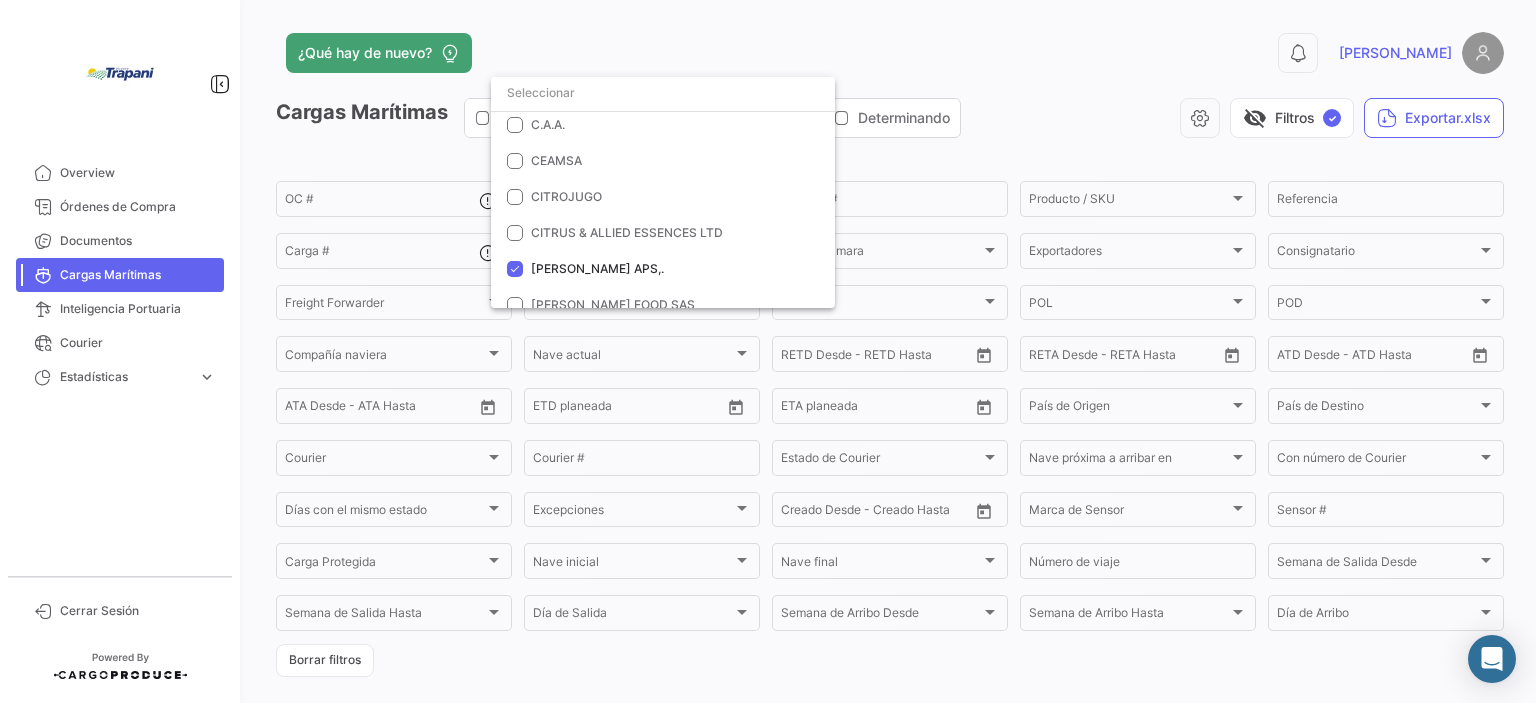 click at bounding box center (768, 351) 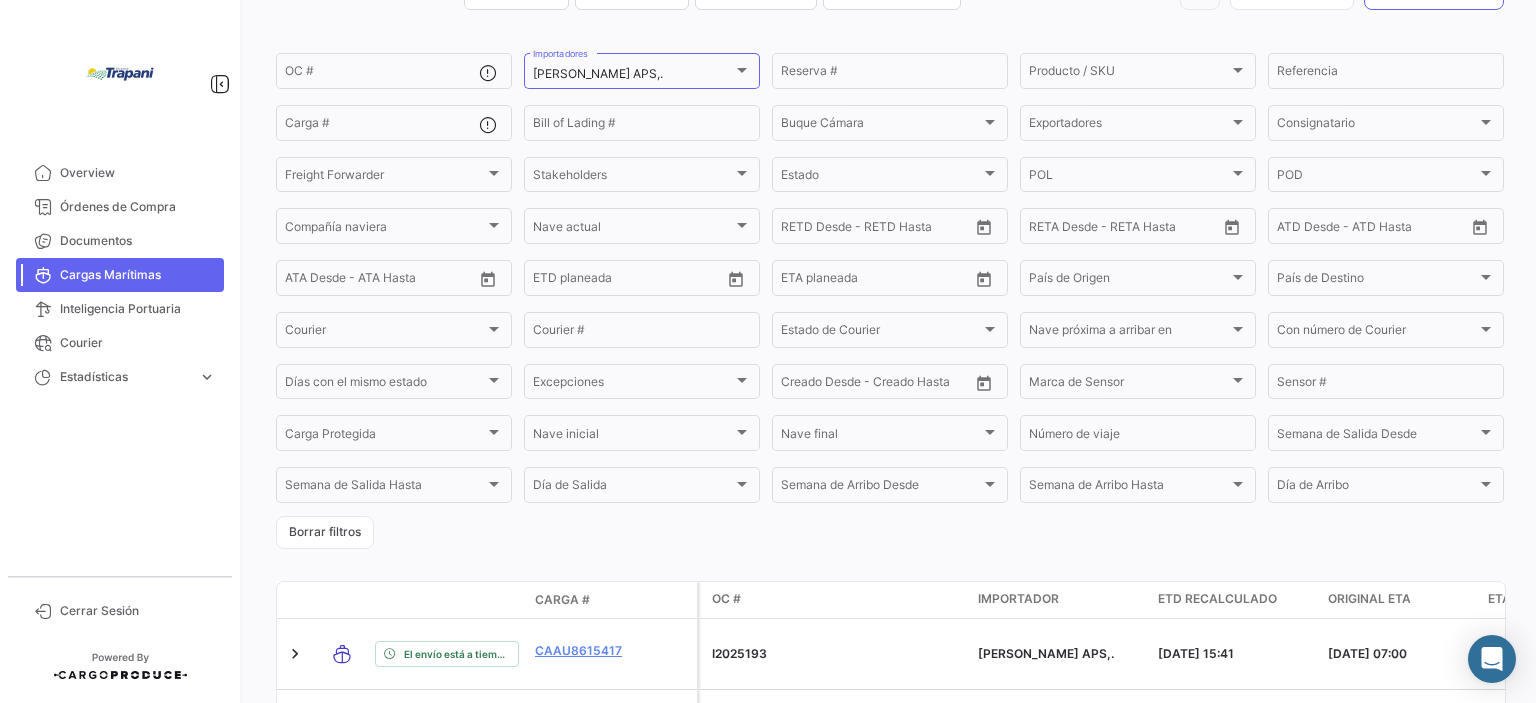scroll, scrollTop: 415, scrollLeft: 0, axis: vertical 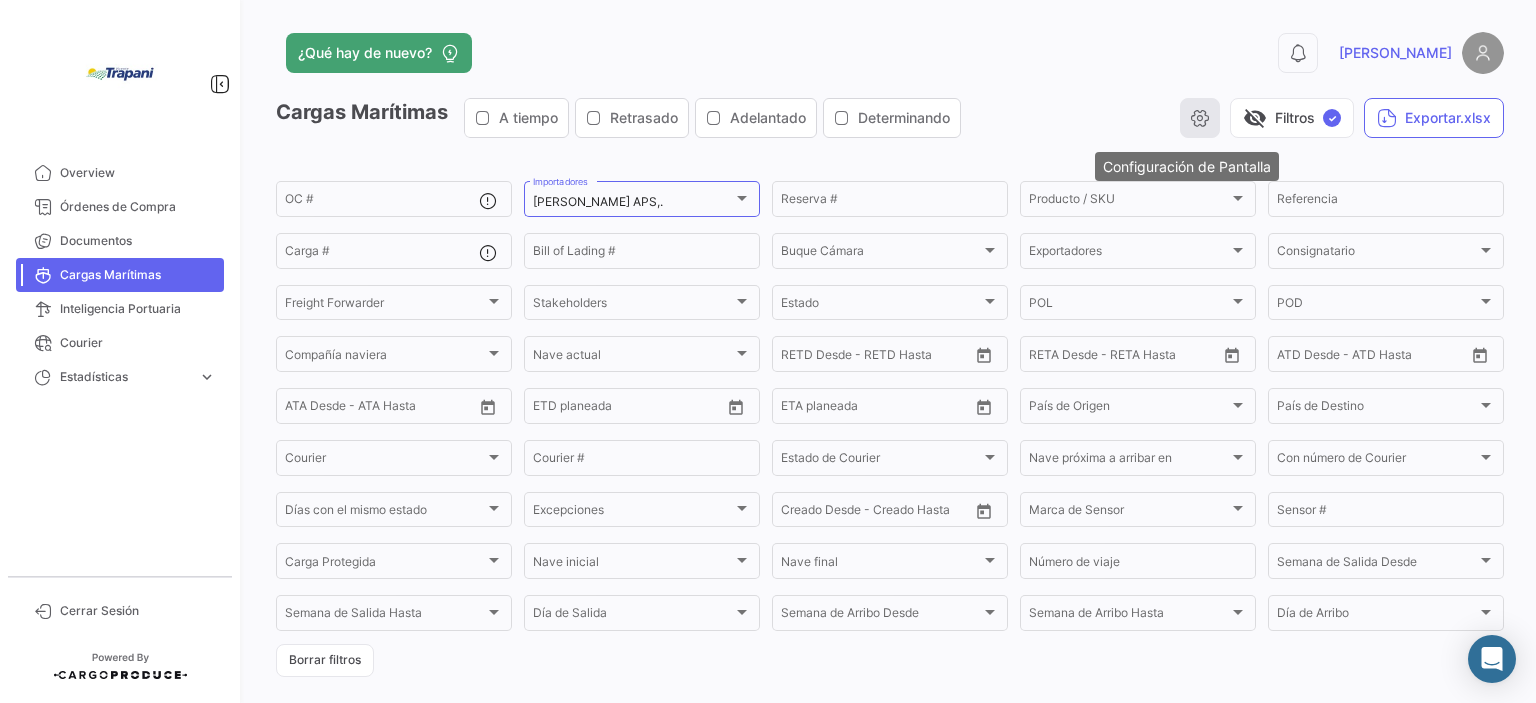 click 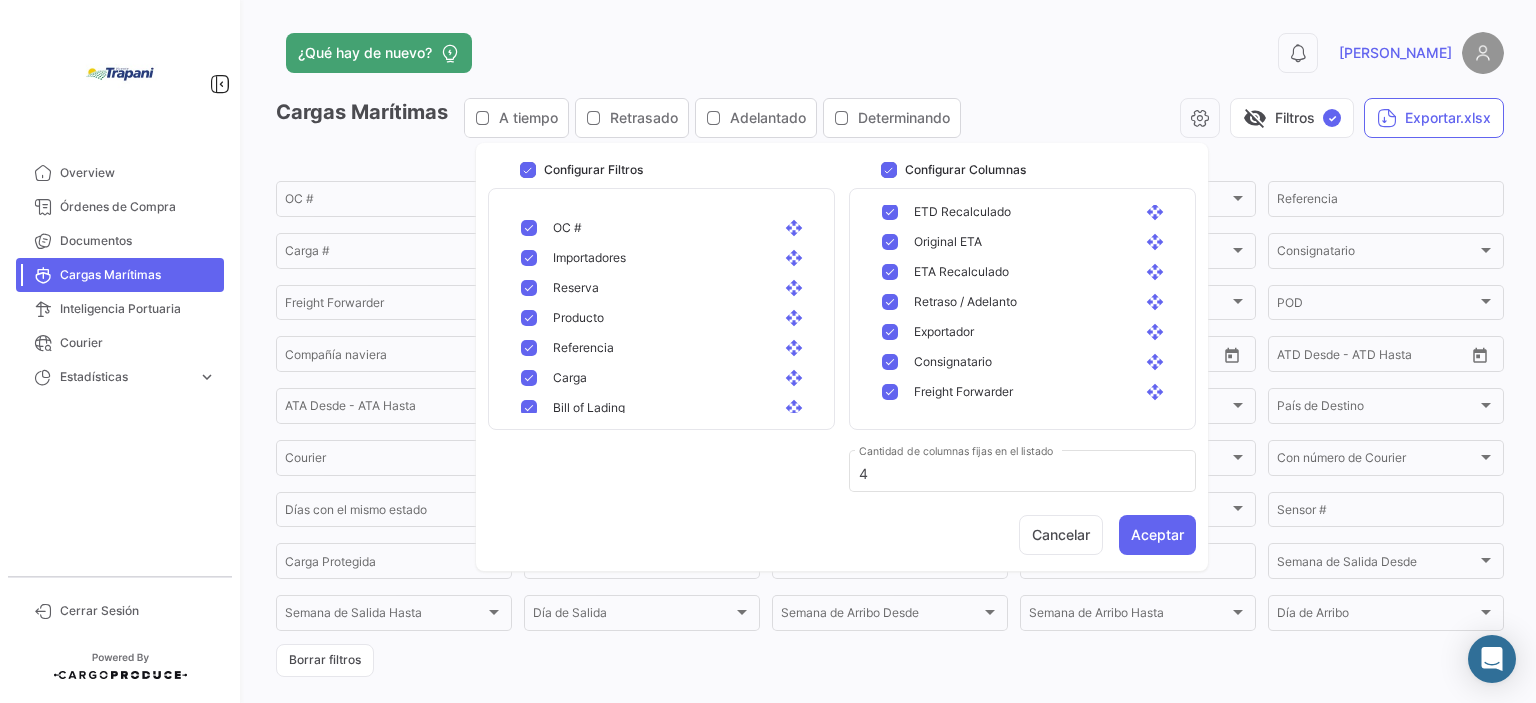 scroll, scrollTop: 248, scrollLeft: 0, axis: vertical 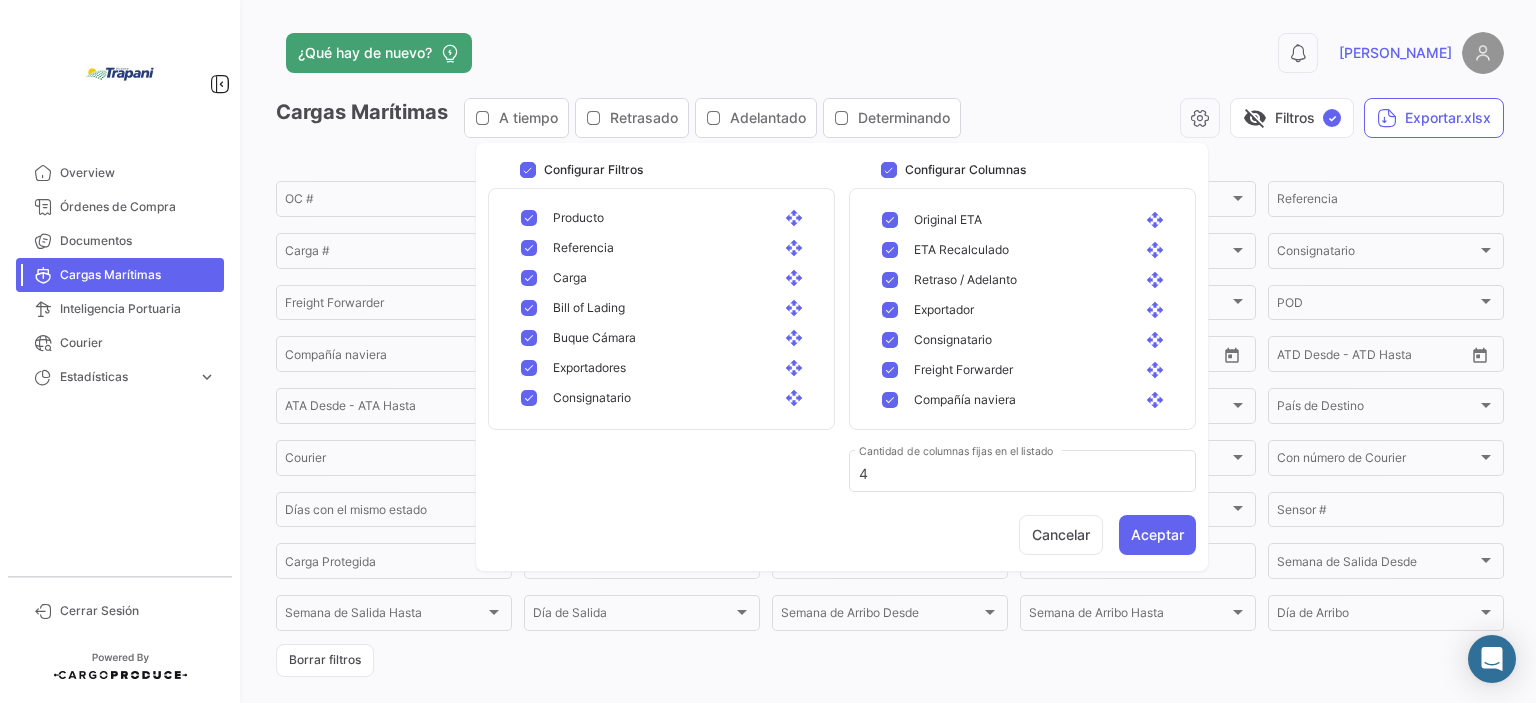 click on "Carga  open_with" at bounding box center (665, 278) 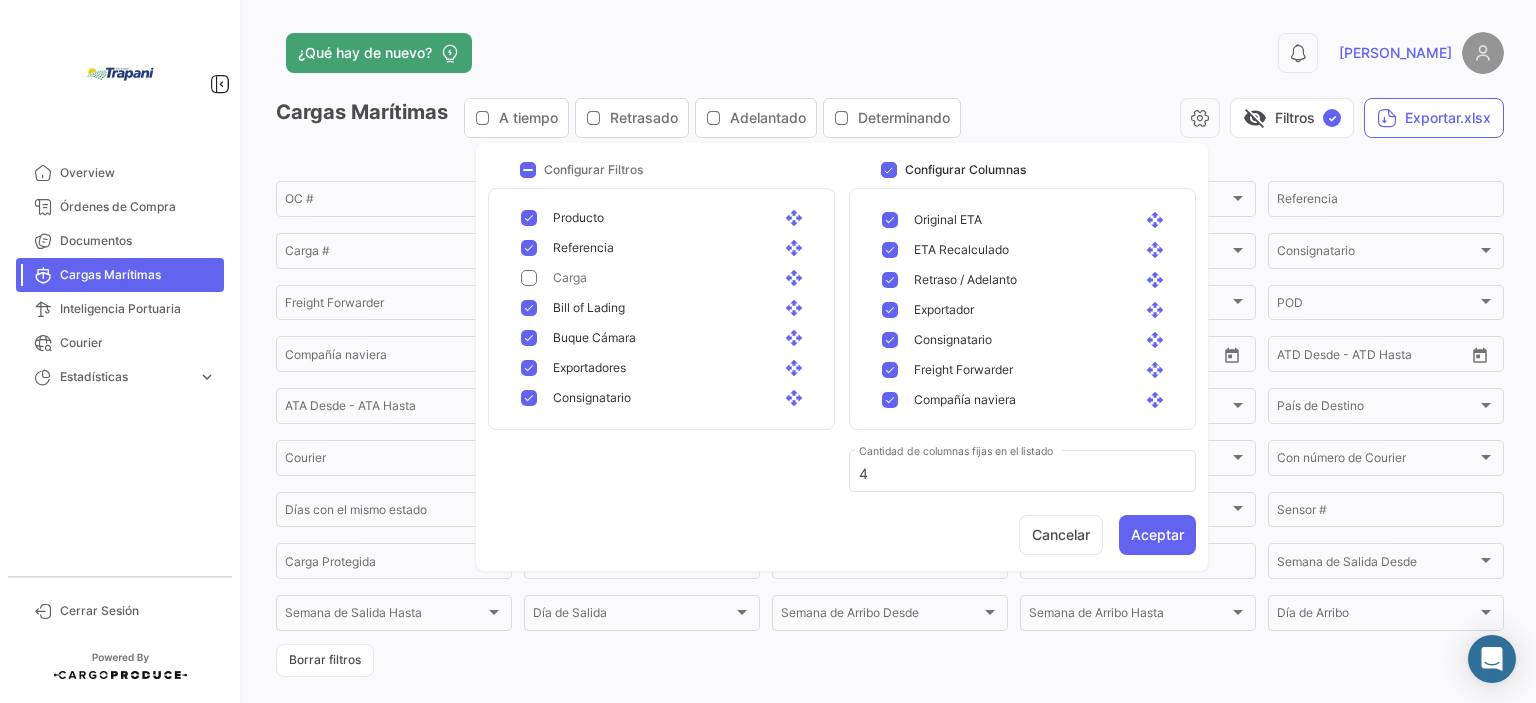 click at bounding box center (529, 308) 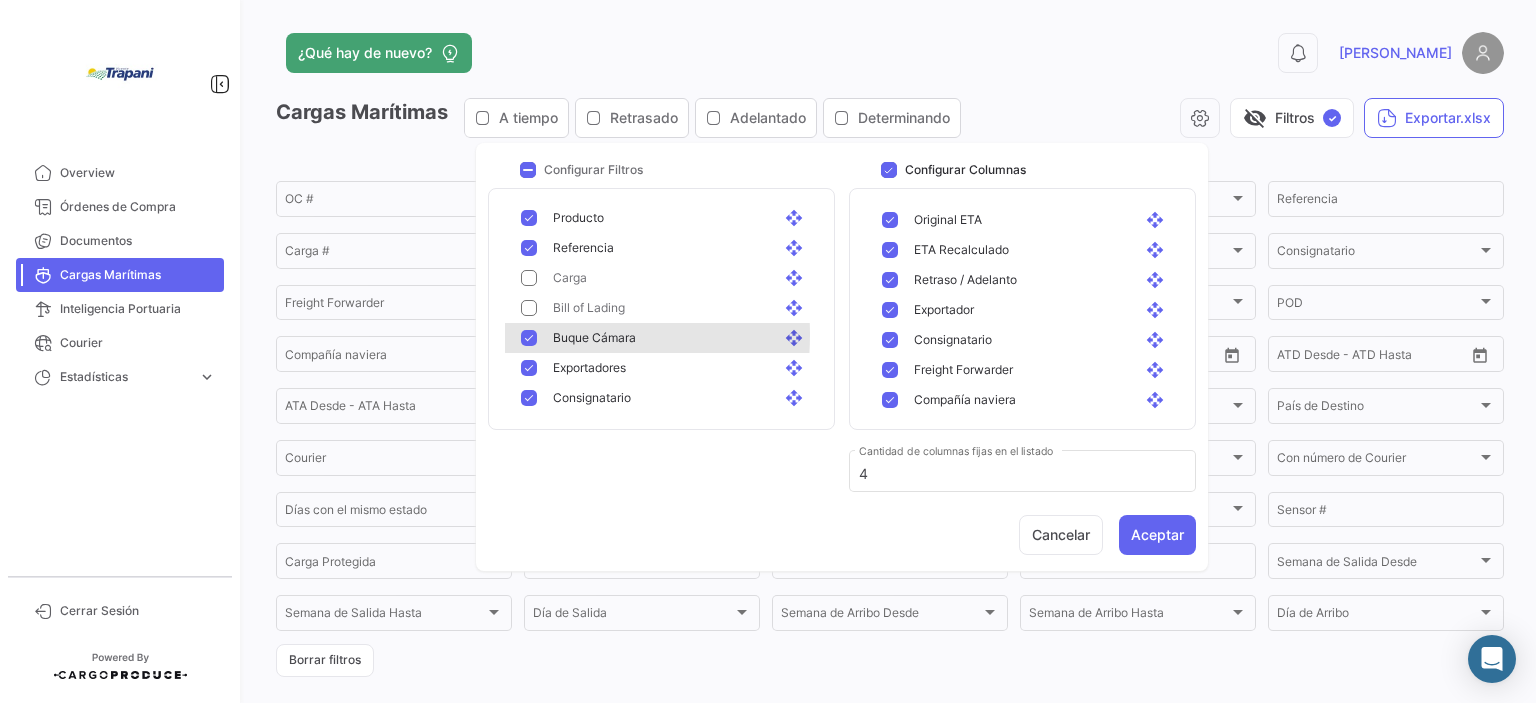 click at bounding box center [529, 338] 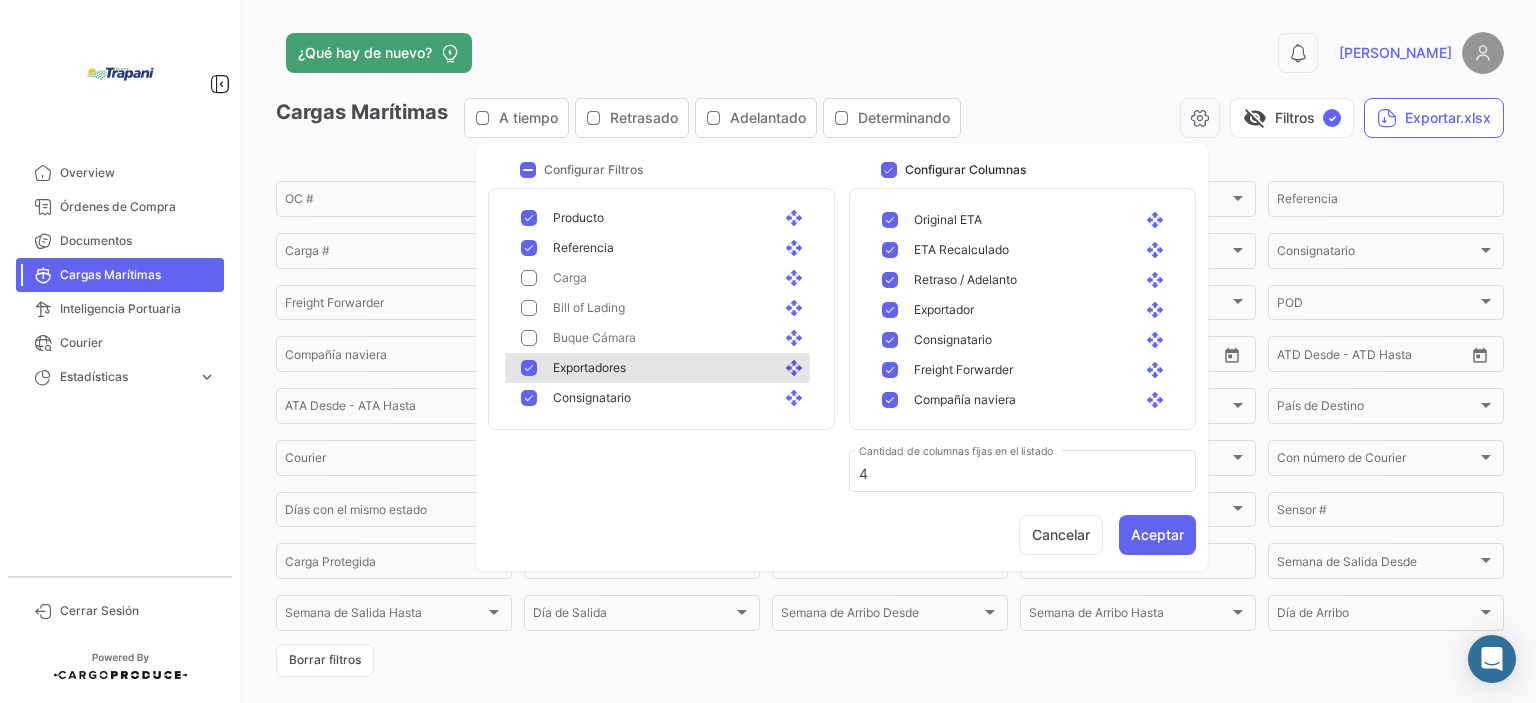 click at bounding box center [529, 368] 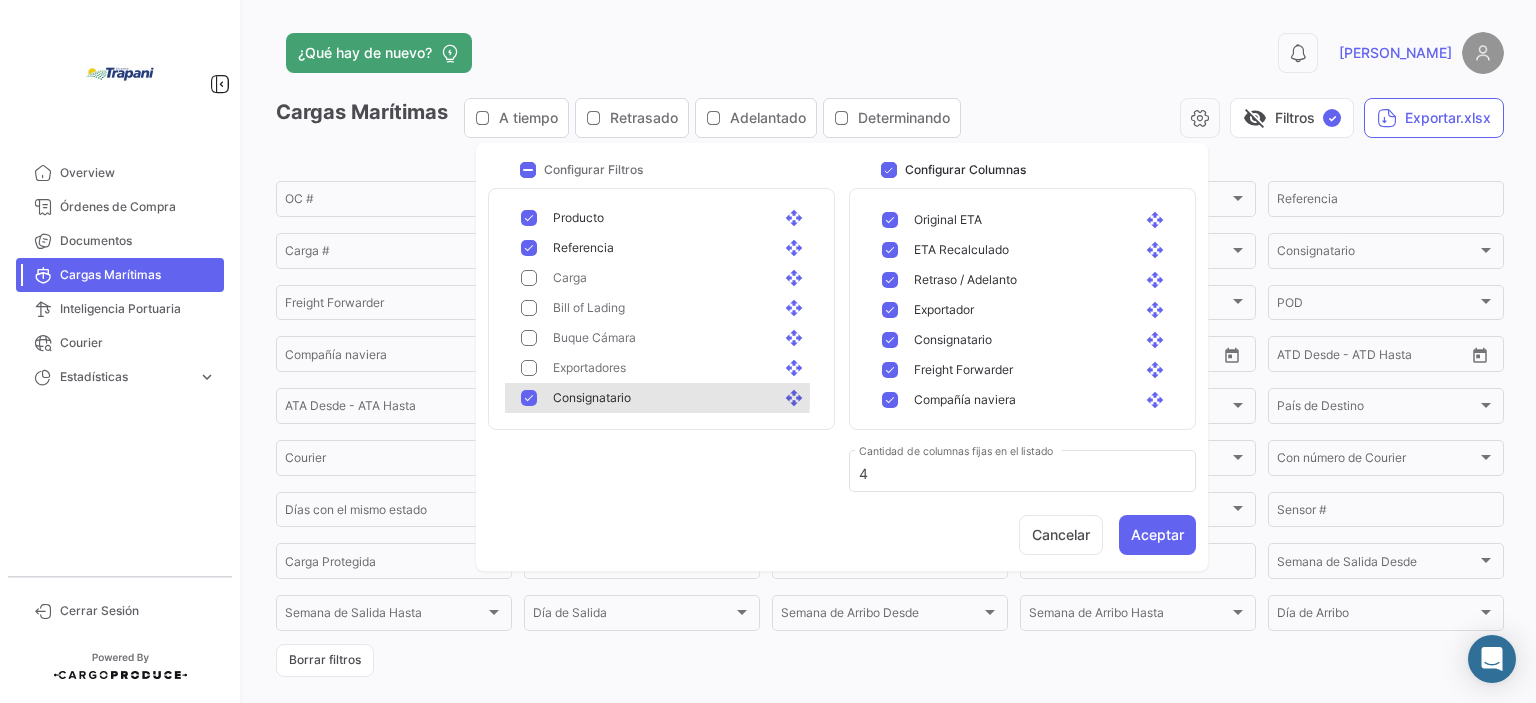 click at bounding box center (529, 398) 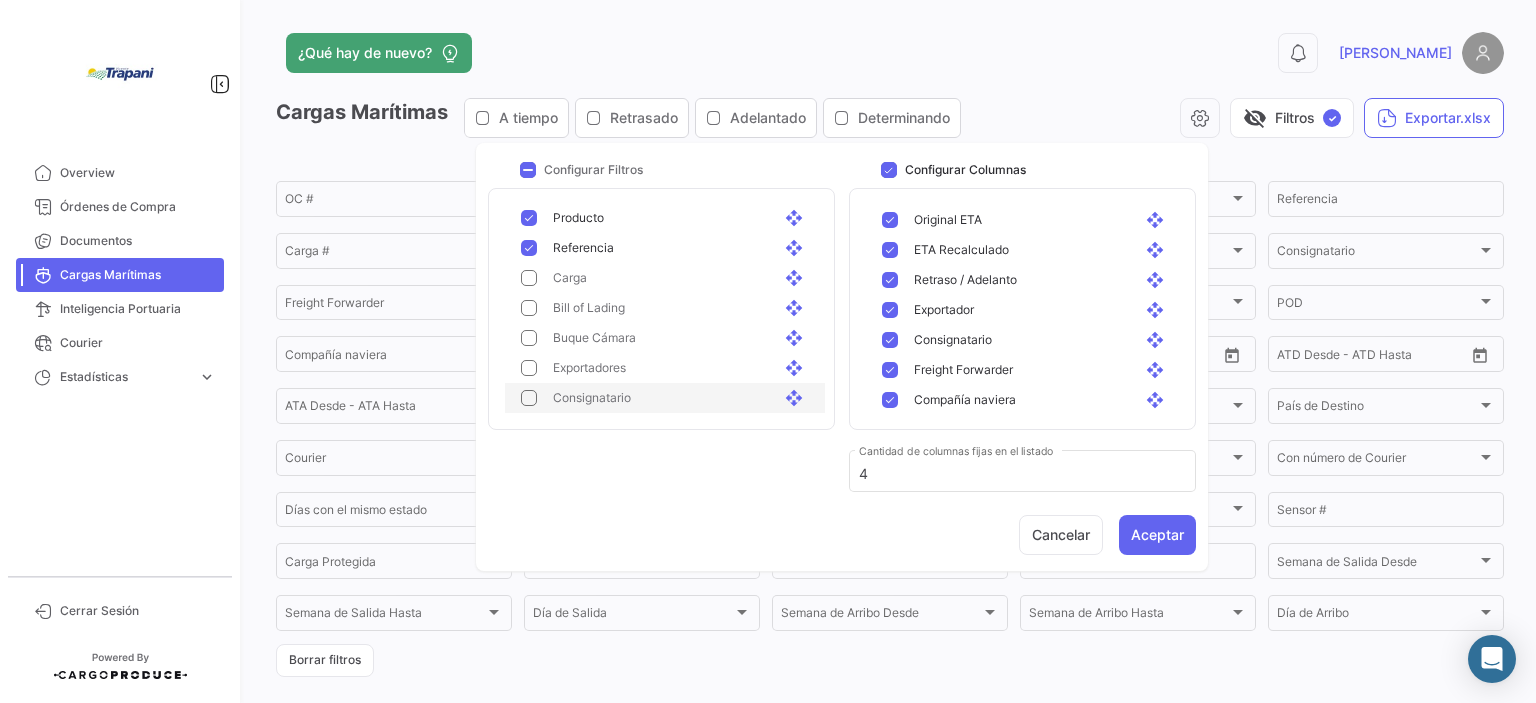 scroll, scrollTop: 200, scrollLeft: 0, axis: vertical 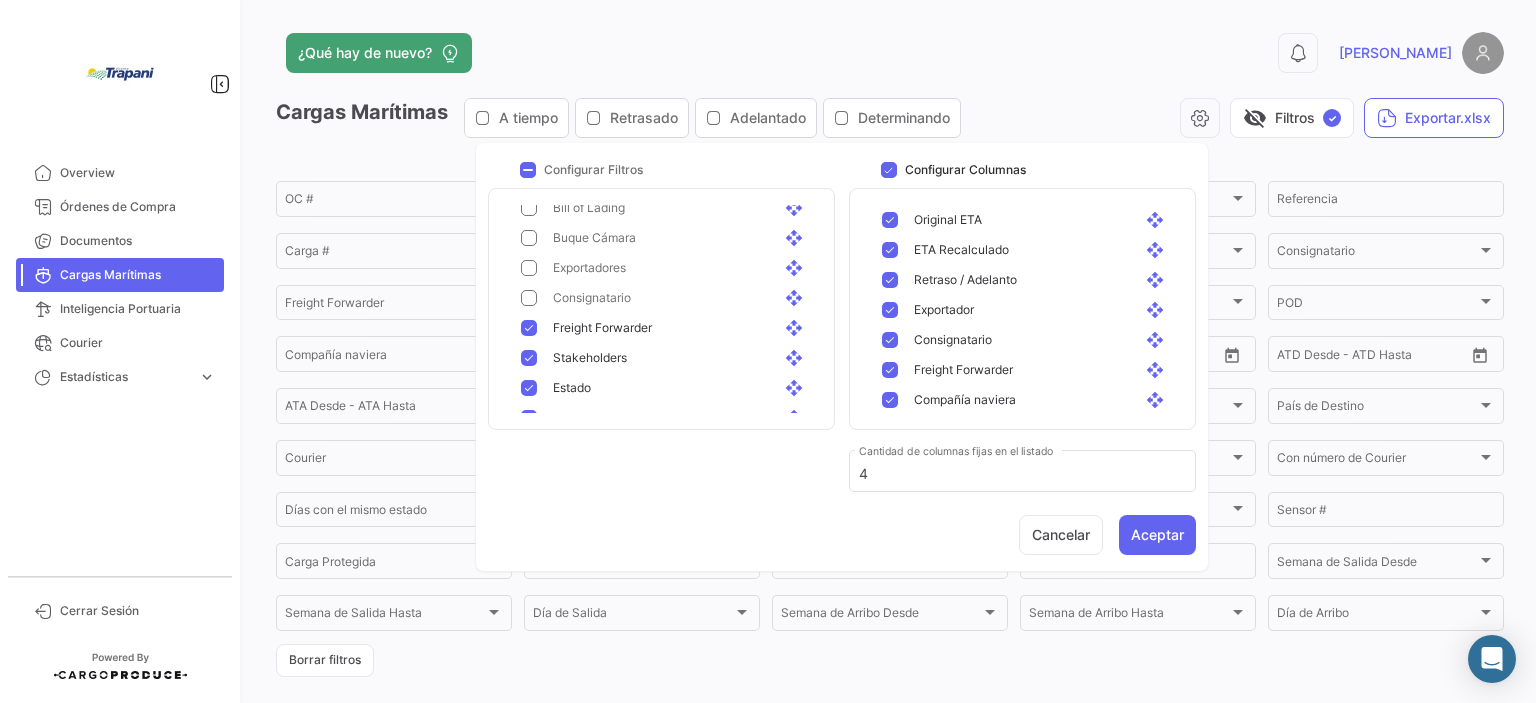 click on "Freight Forwarder  open_with" at bounding box center [673, 328] 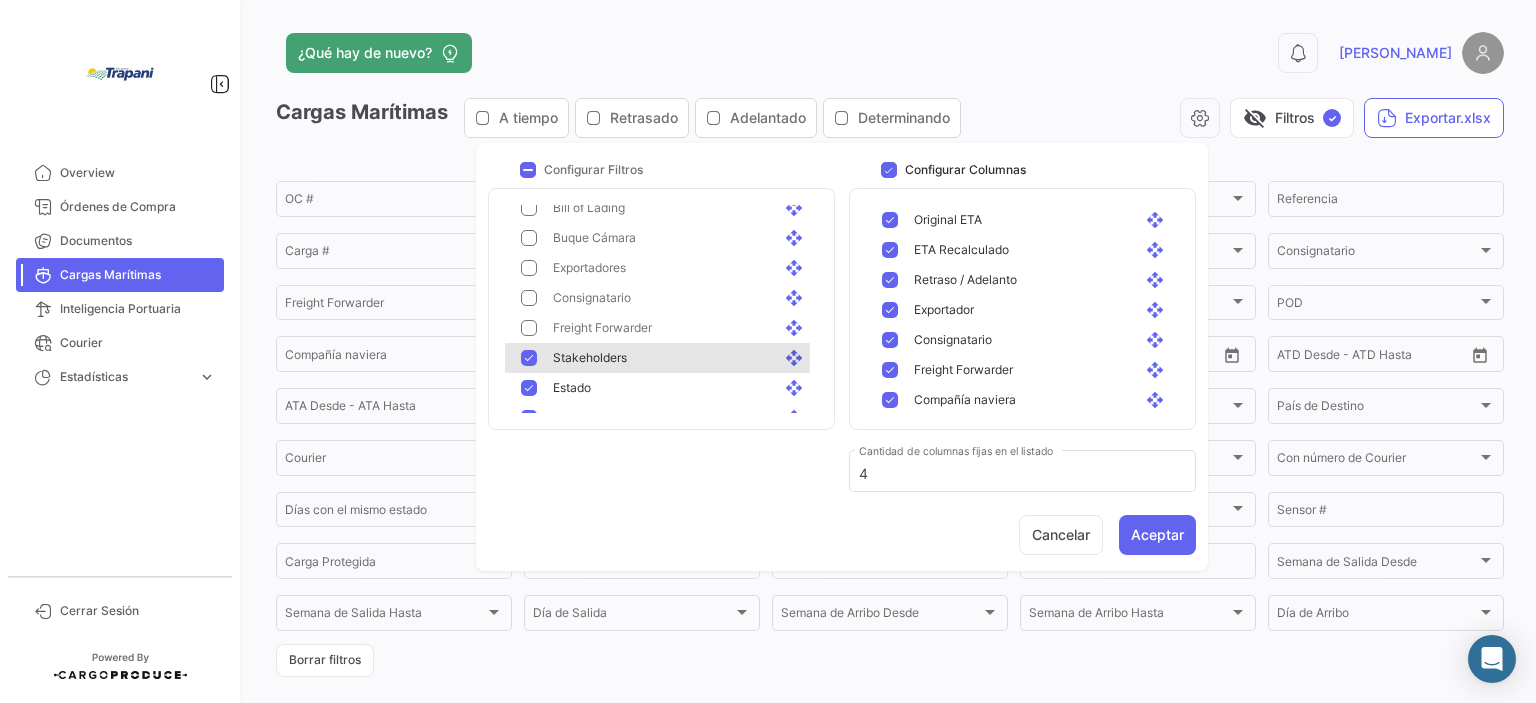 click at bounding box center (529, 358) 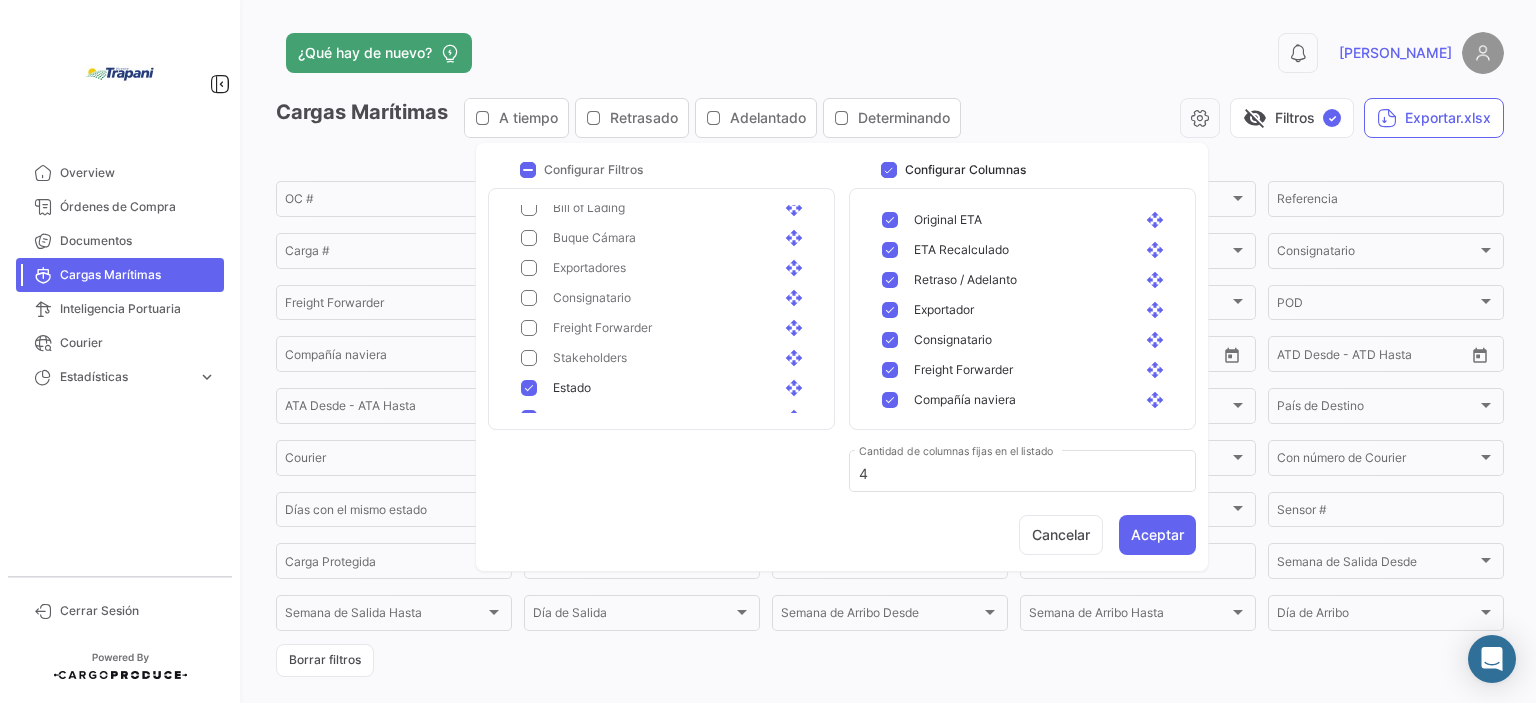 drag, startPoint x: 535, startPoint y: 387, endPoint x: 560, endPoint y: 371, distance: 29.681644 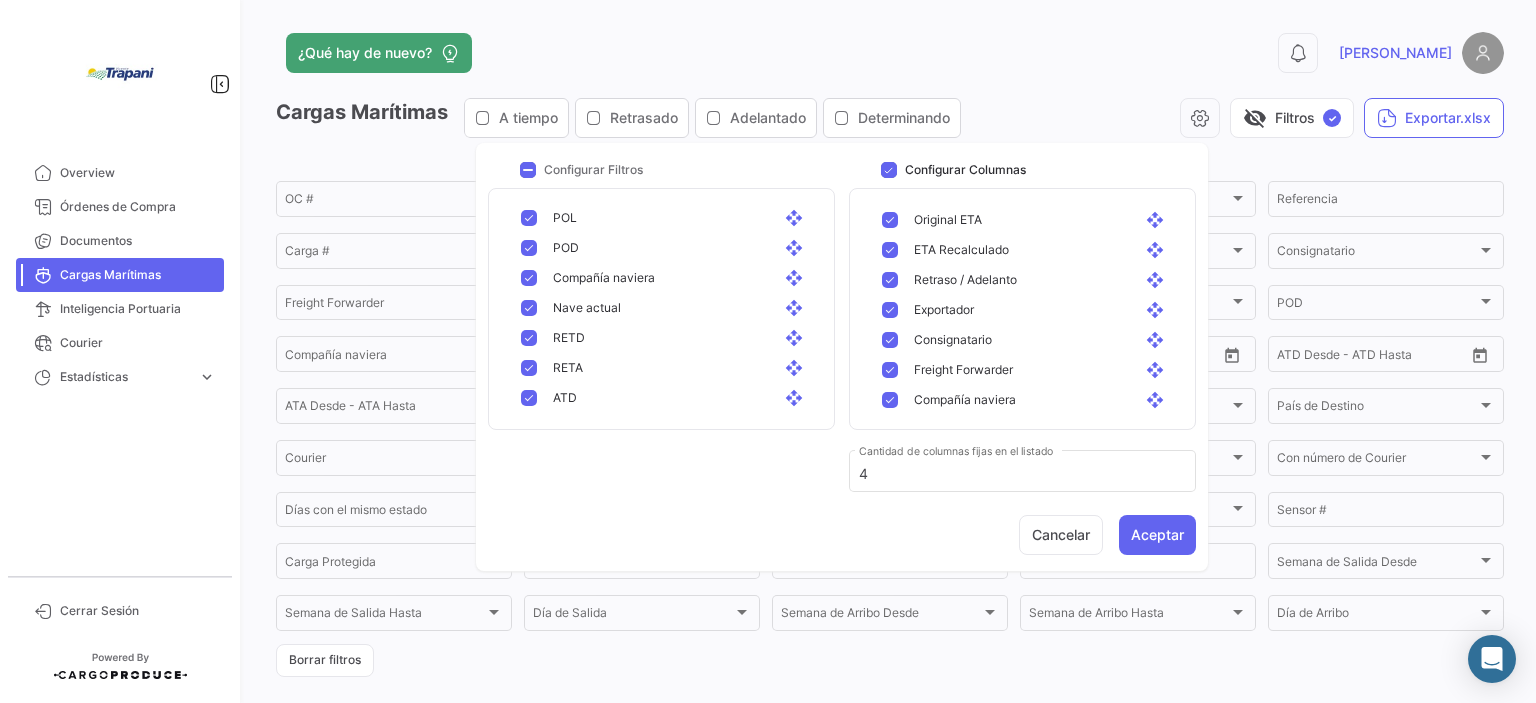 scroll, scrollTop: 300, scrollLeft: 0, axis: vertical 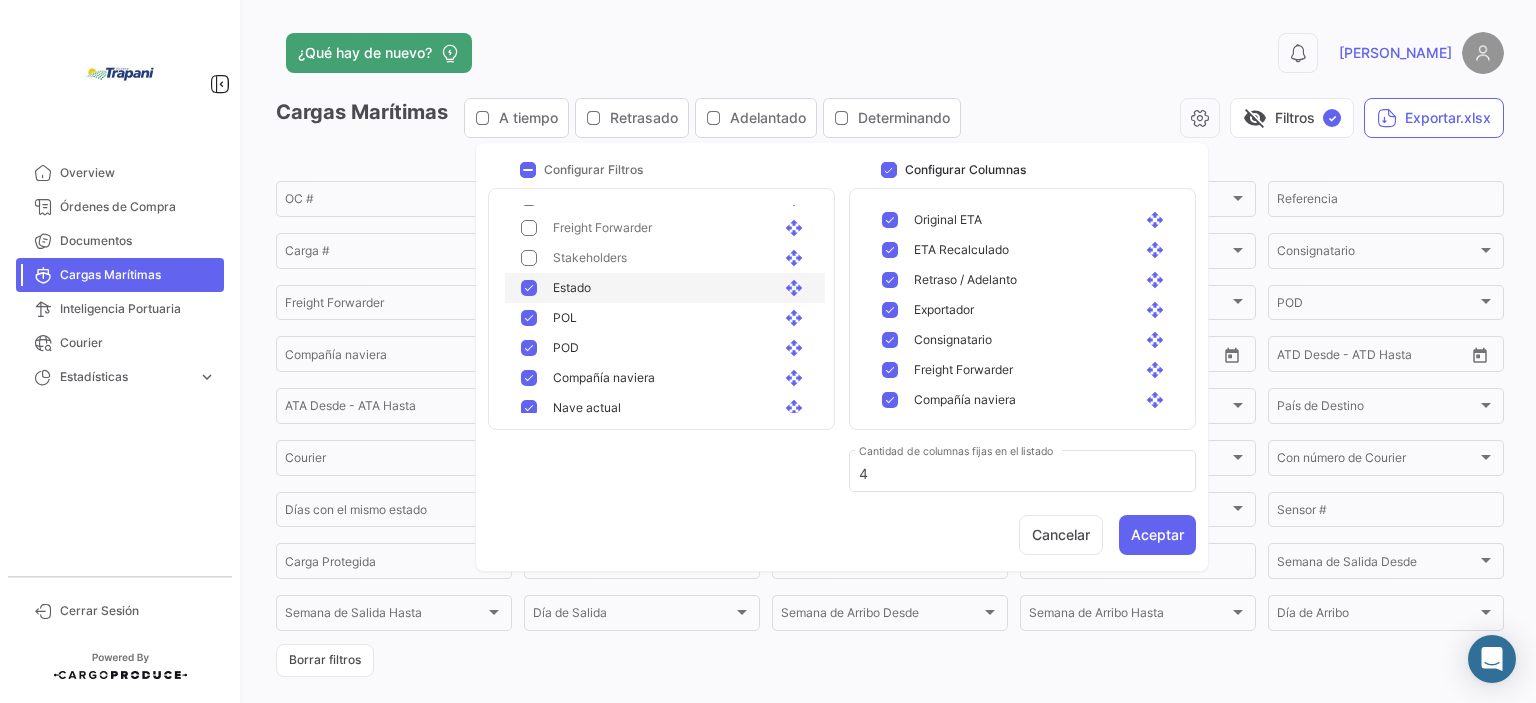 drag, startPoint x: 528, startPoint y: 294, endPoint x: 528, endPoint y: 308, distance: 14 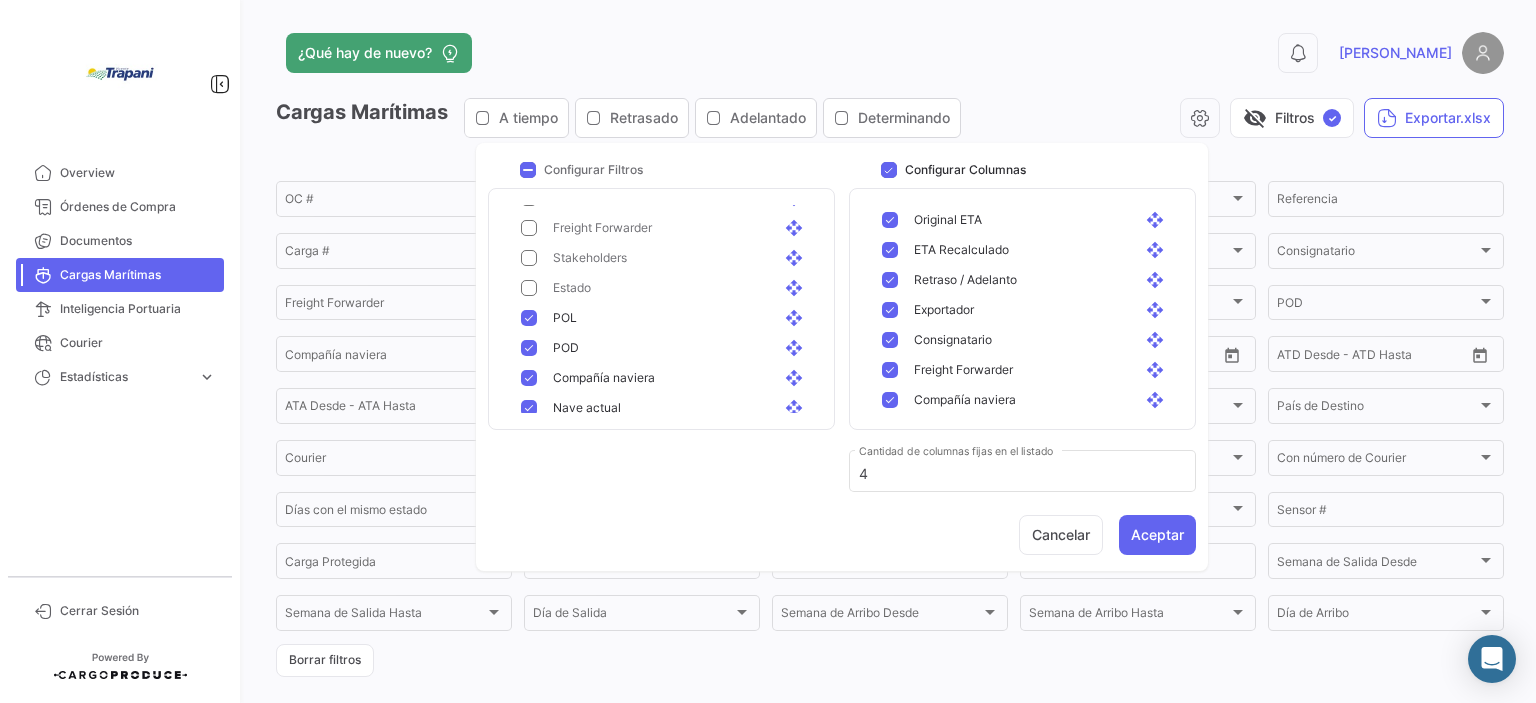 click at bounding box center (529, 318) 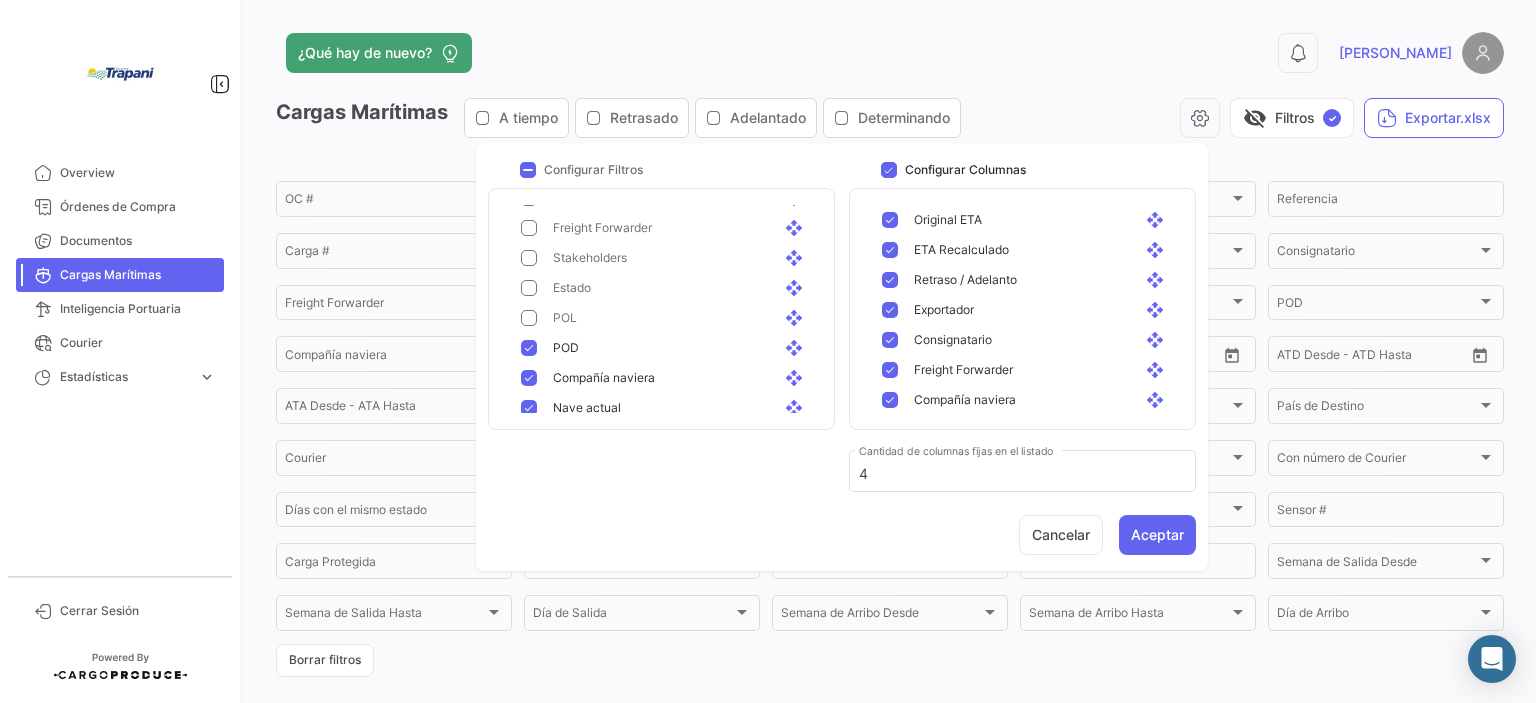 click at bounding box center (529, 348) 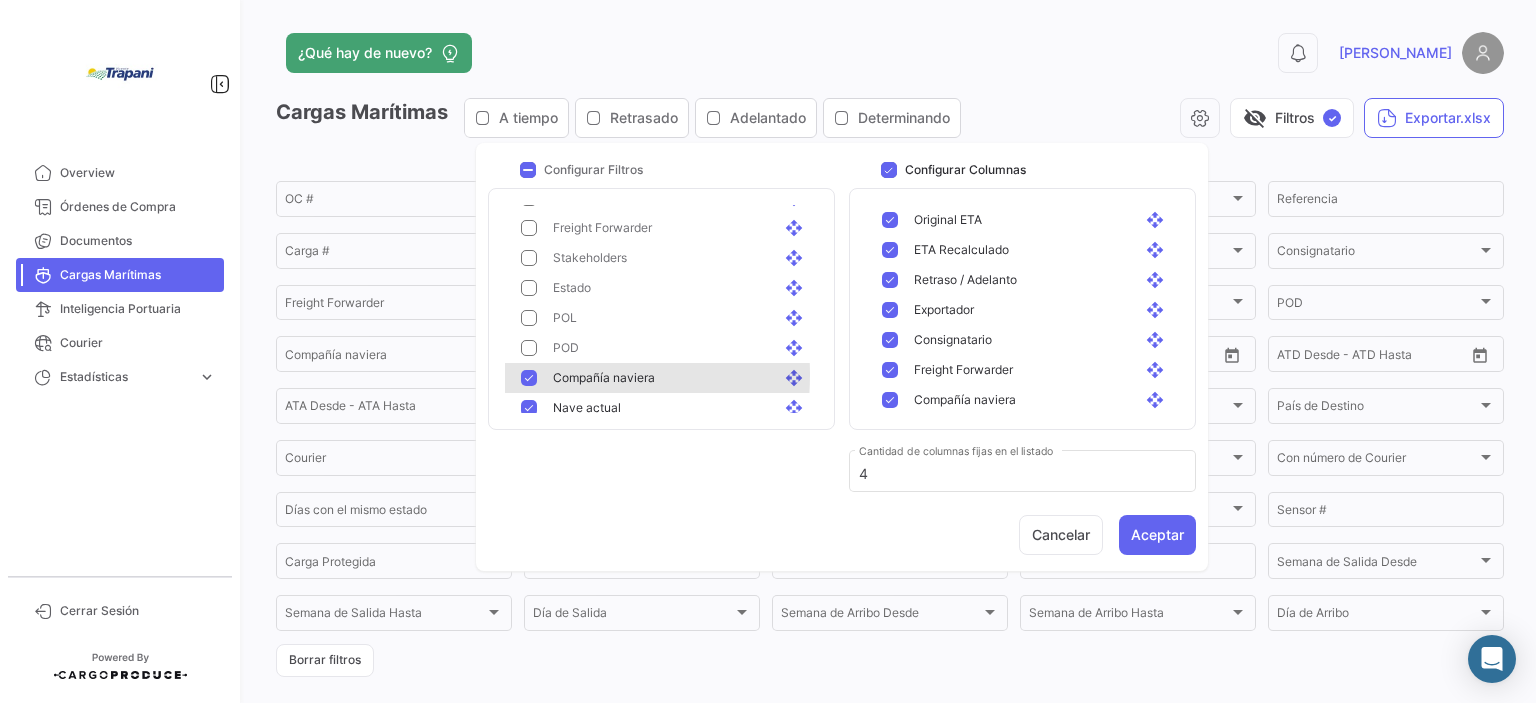 drag, startPoint x: 528, startPoint y: 375, endPoint x: 548, endPoint y: 382, distance: 21.189621 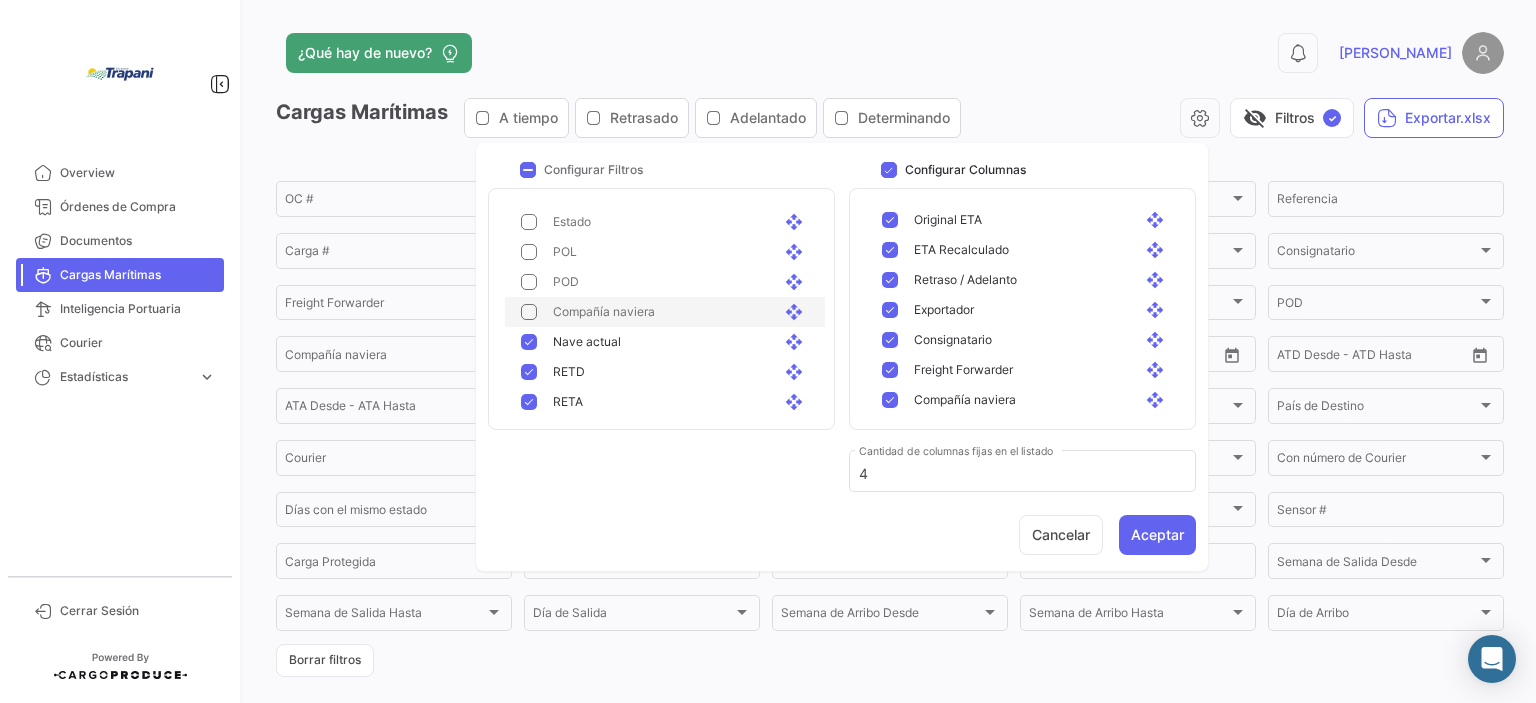 scroll, scrollTop: 400, scrollLeft: 0, axis: vertical 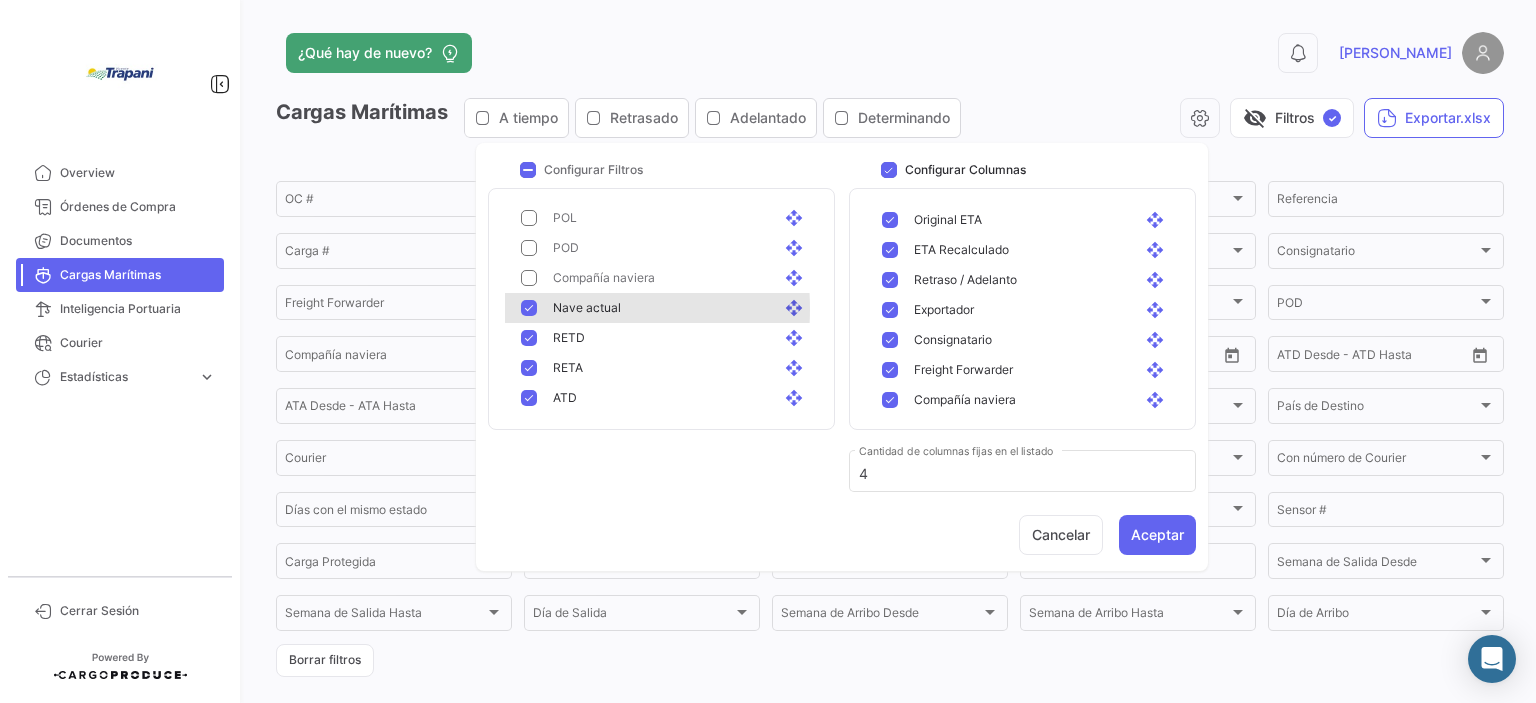 click at bounding box center [529, 308] 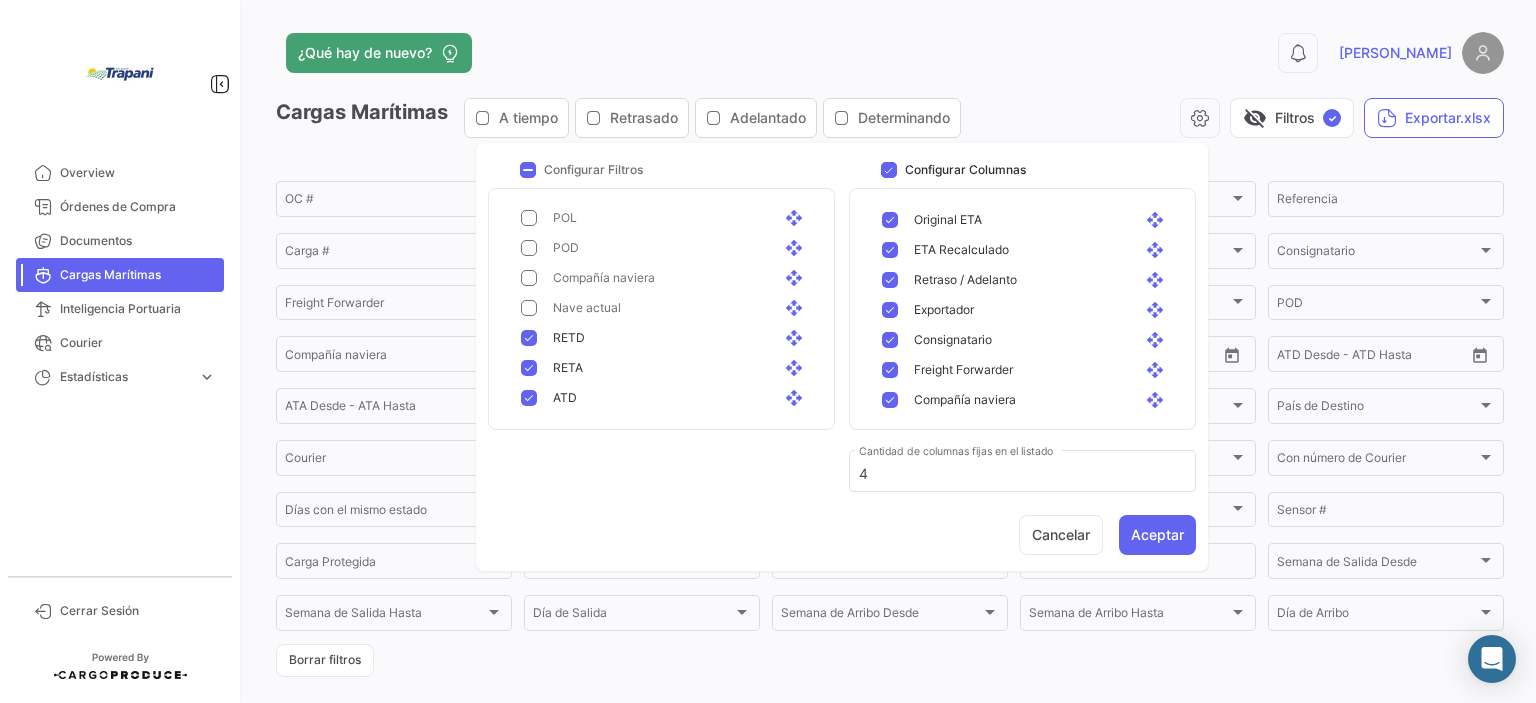 click at bounding box center (529, 338) 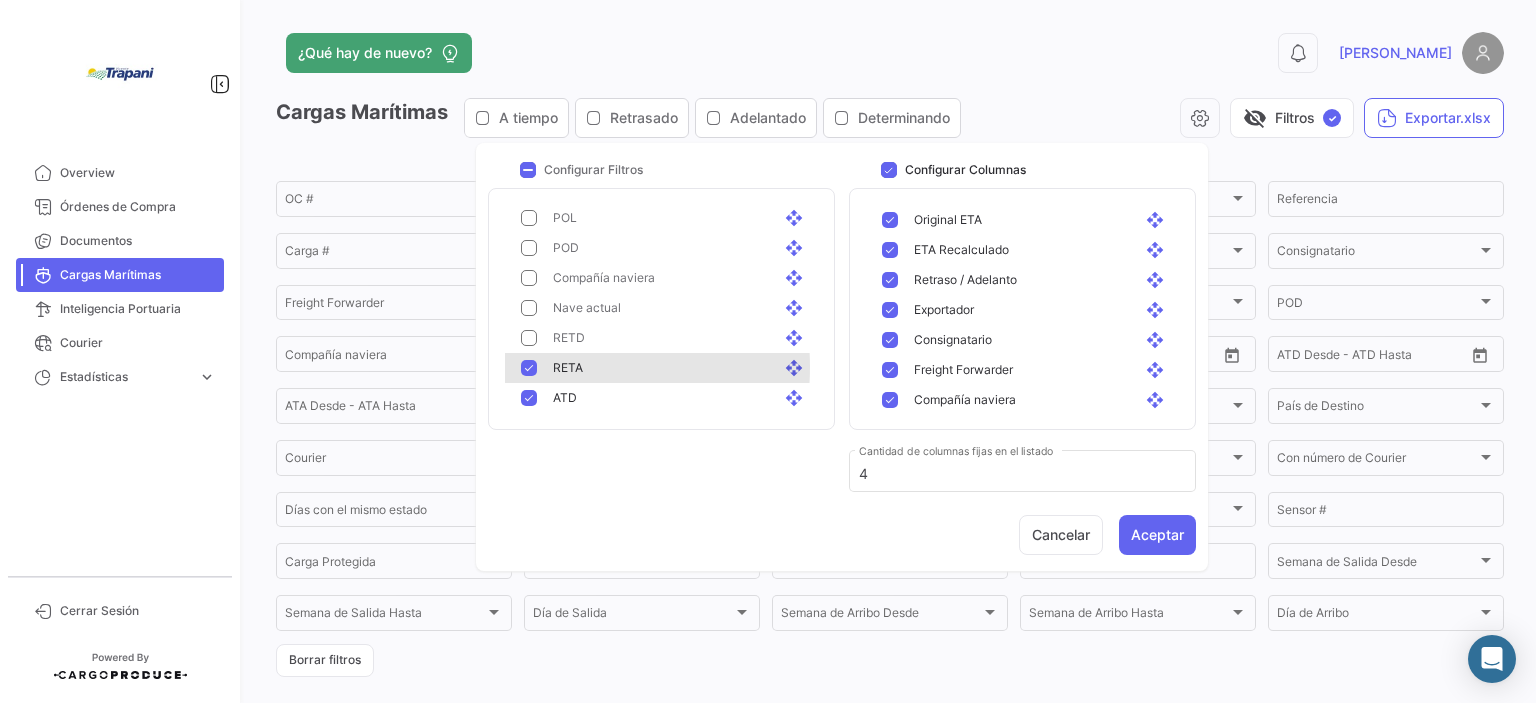 click at bounding box center [529, 368] 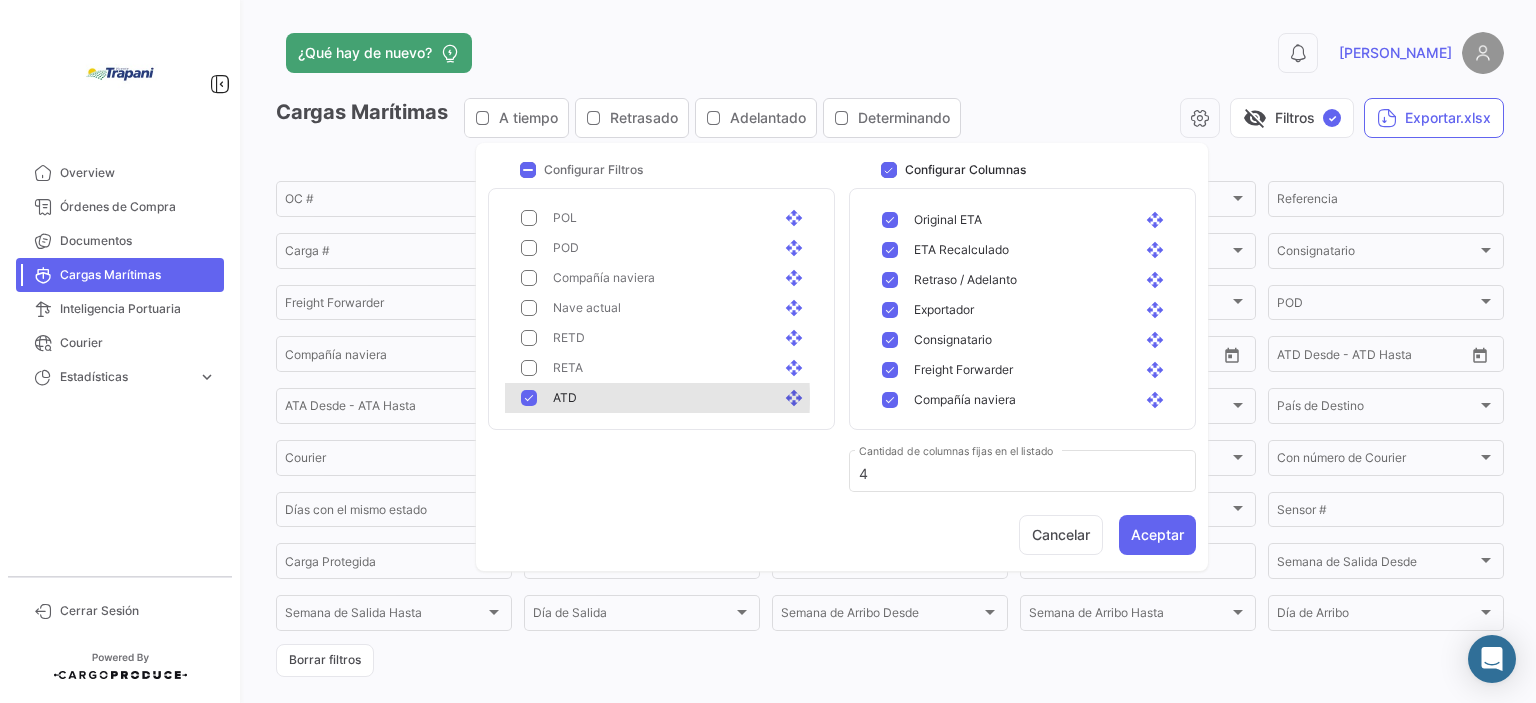 click at bounding box center (529, 398) 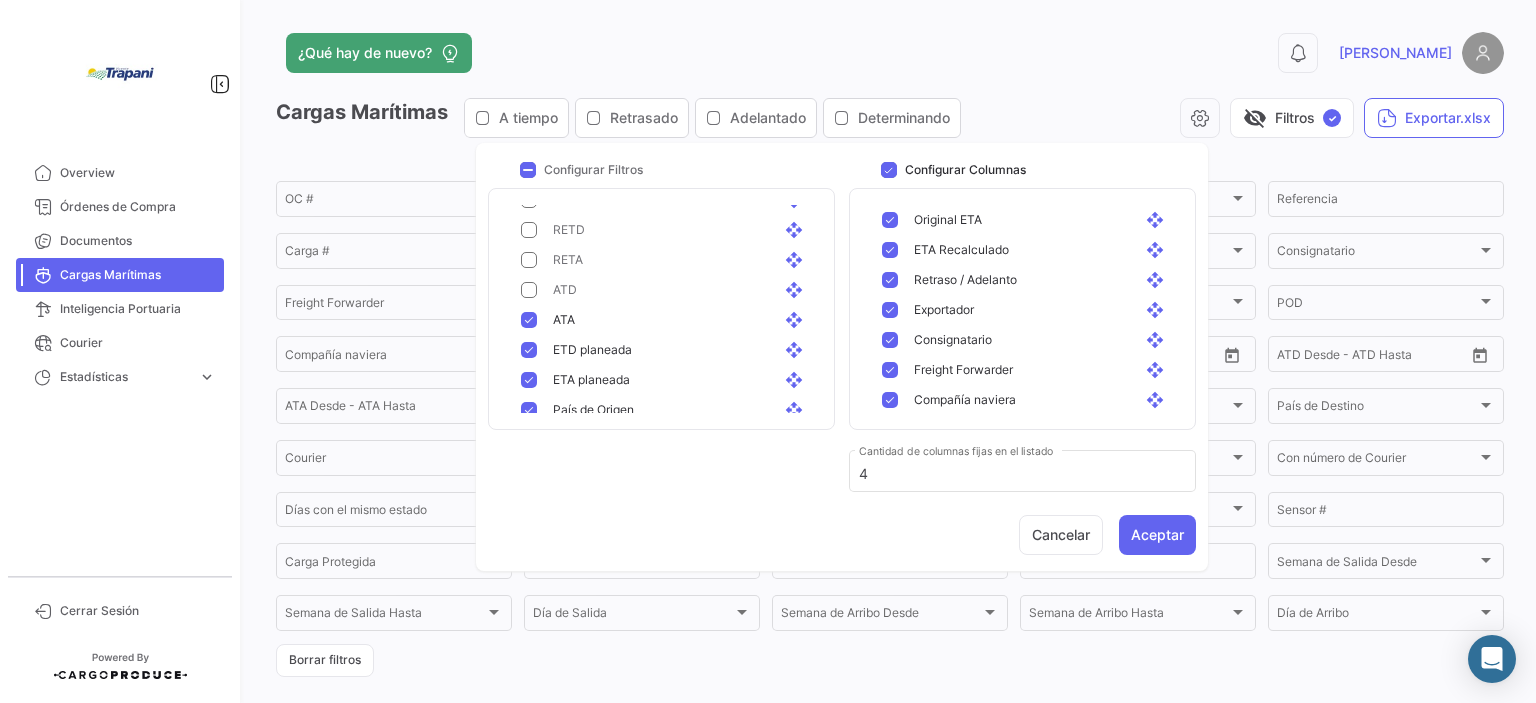 scroll, scrollTop: 600, scrollLeft: 0, axis: vertical 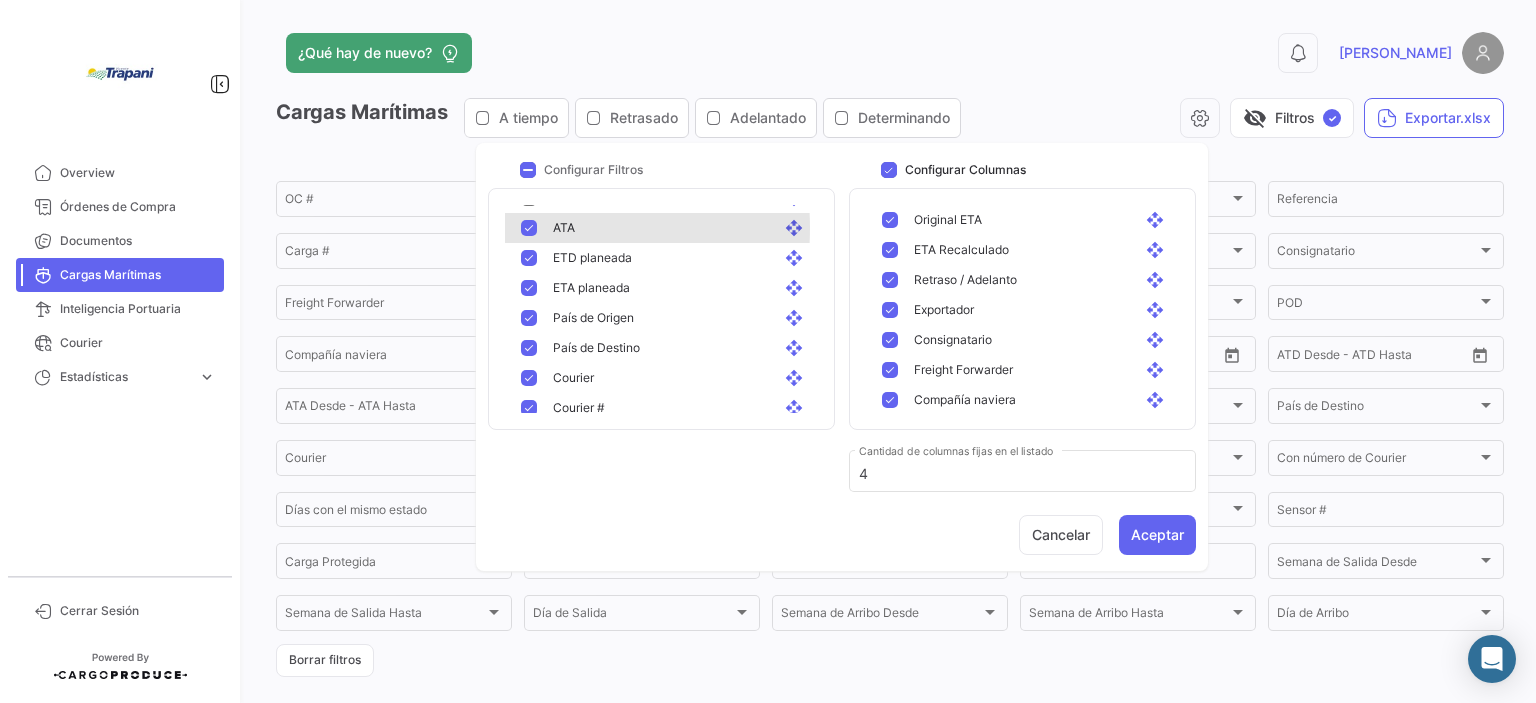 click at bounding box center [529, 228] 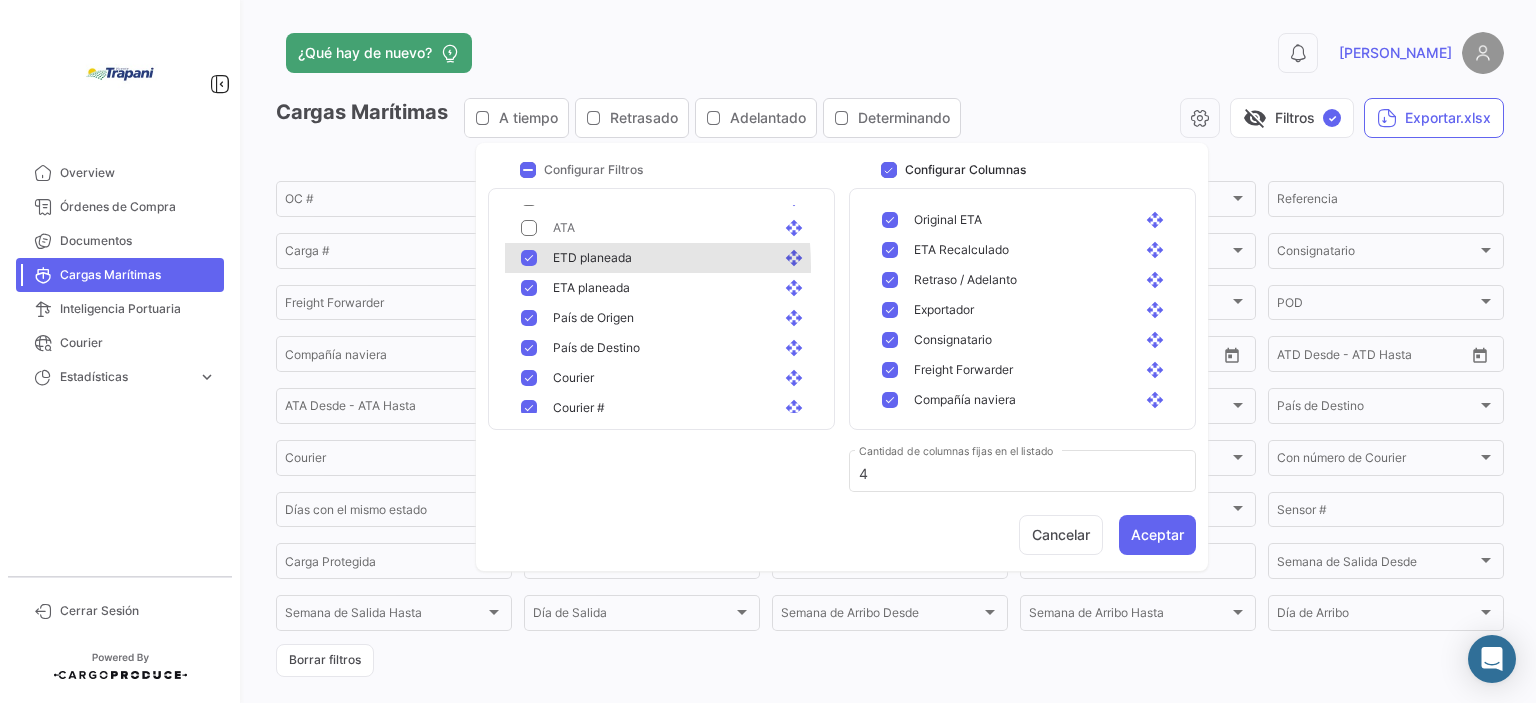 click on "ETD planeada  open_with" at bounding box center [665, 258] 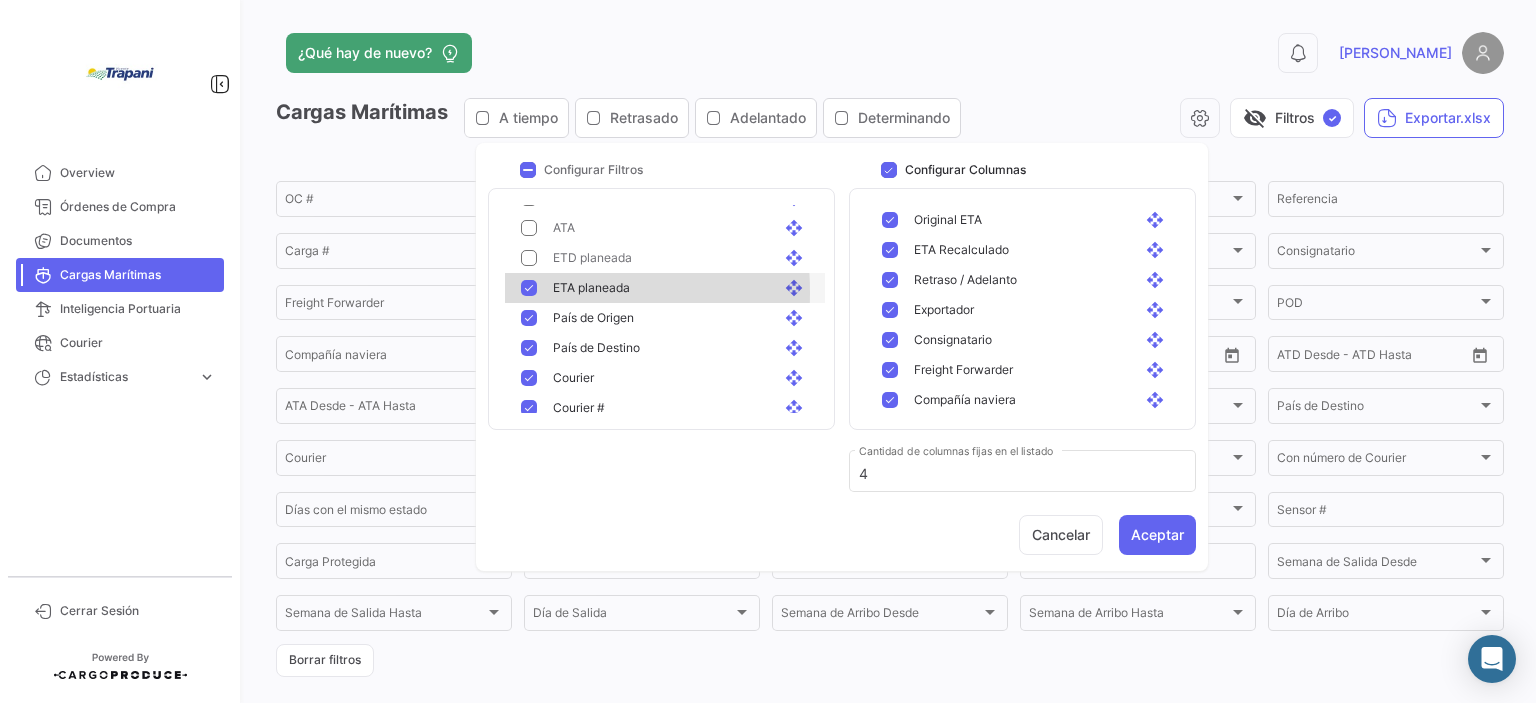 drag, startPoint x: 530, startPoint y: 292, endPoint x: 533, endPoint y: 311, distance: 19.235384 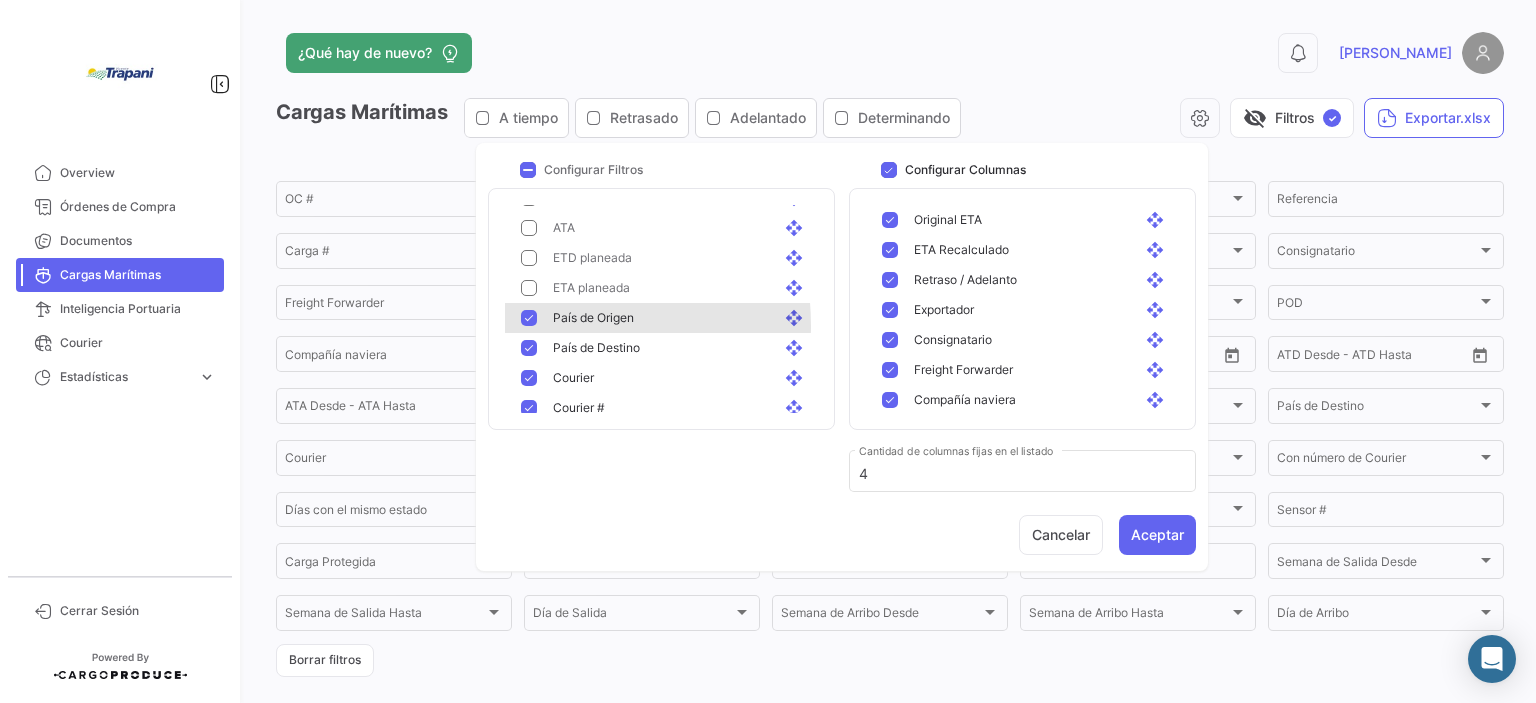 click on "País de Origen  open_with" at bounding box center (665, 318) 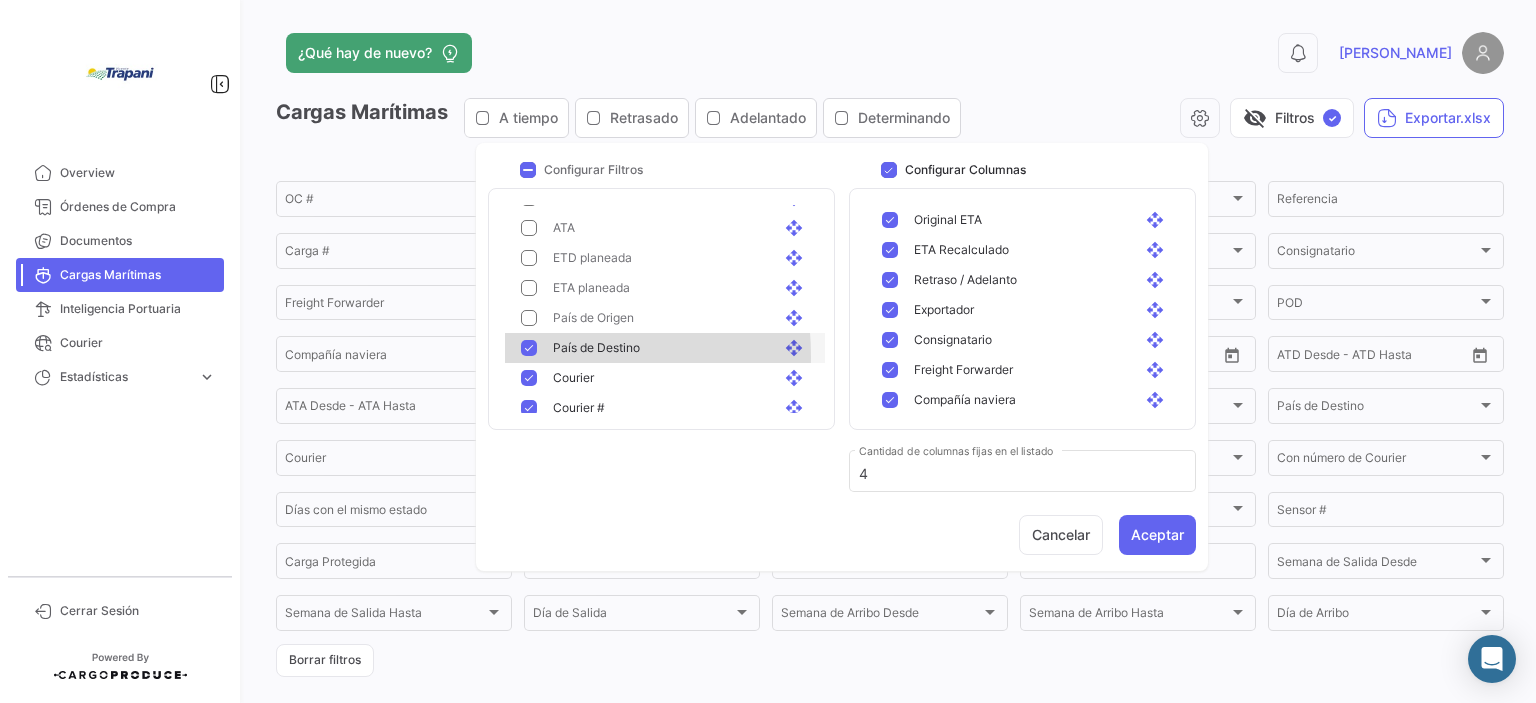 drag, startPoint x: 528, startPoint y: 356, endPoint x: 530, endPoint y: 377, distance: 21.095022 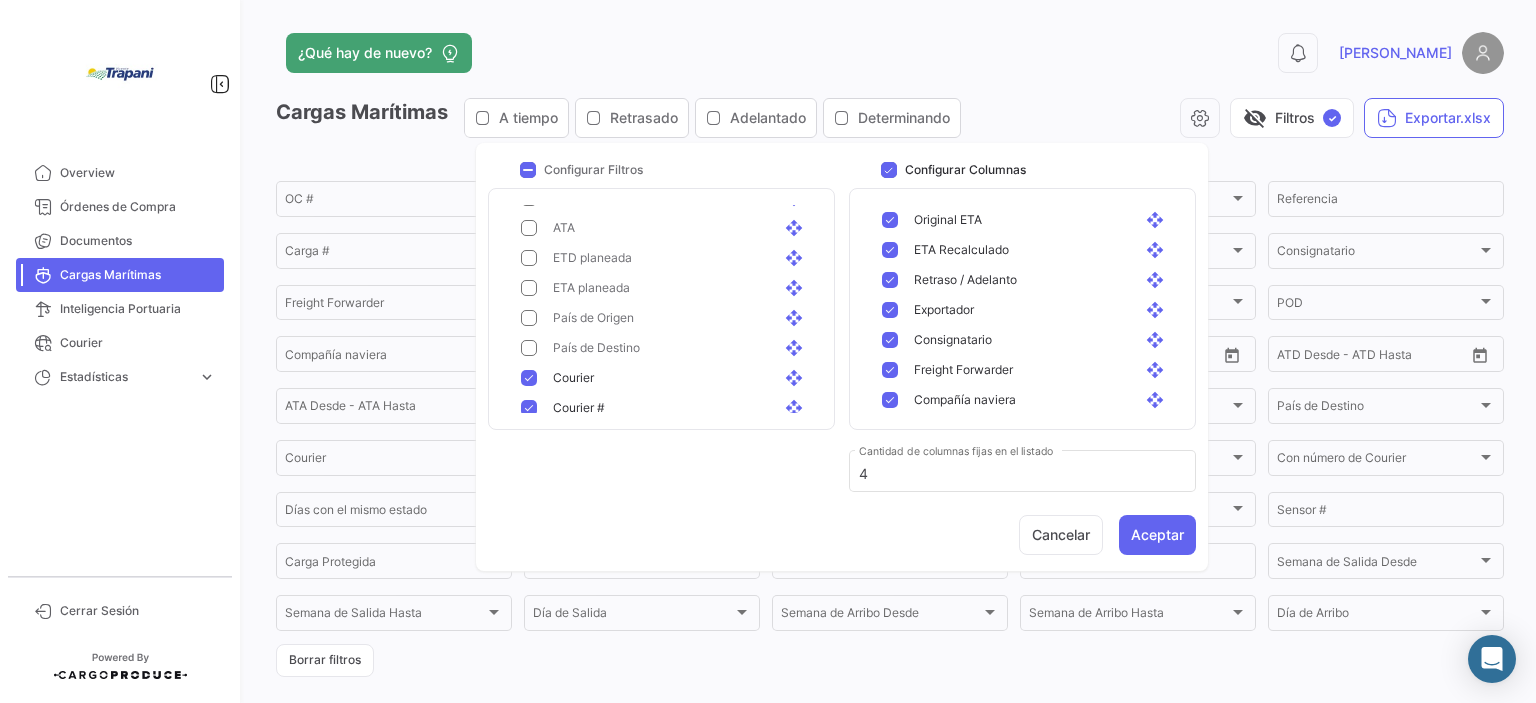 drag, startPoint x: 530, startPoint y: 380, endPoint x: 548, endPoint y: 391, distance: 21.095022 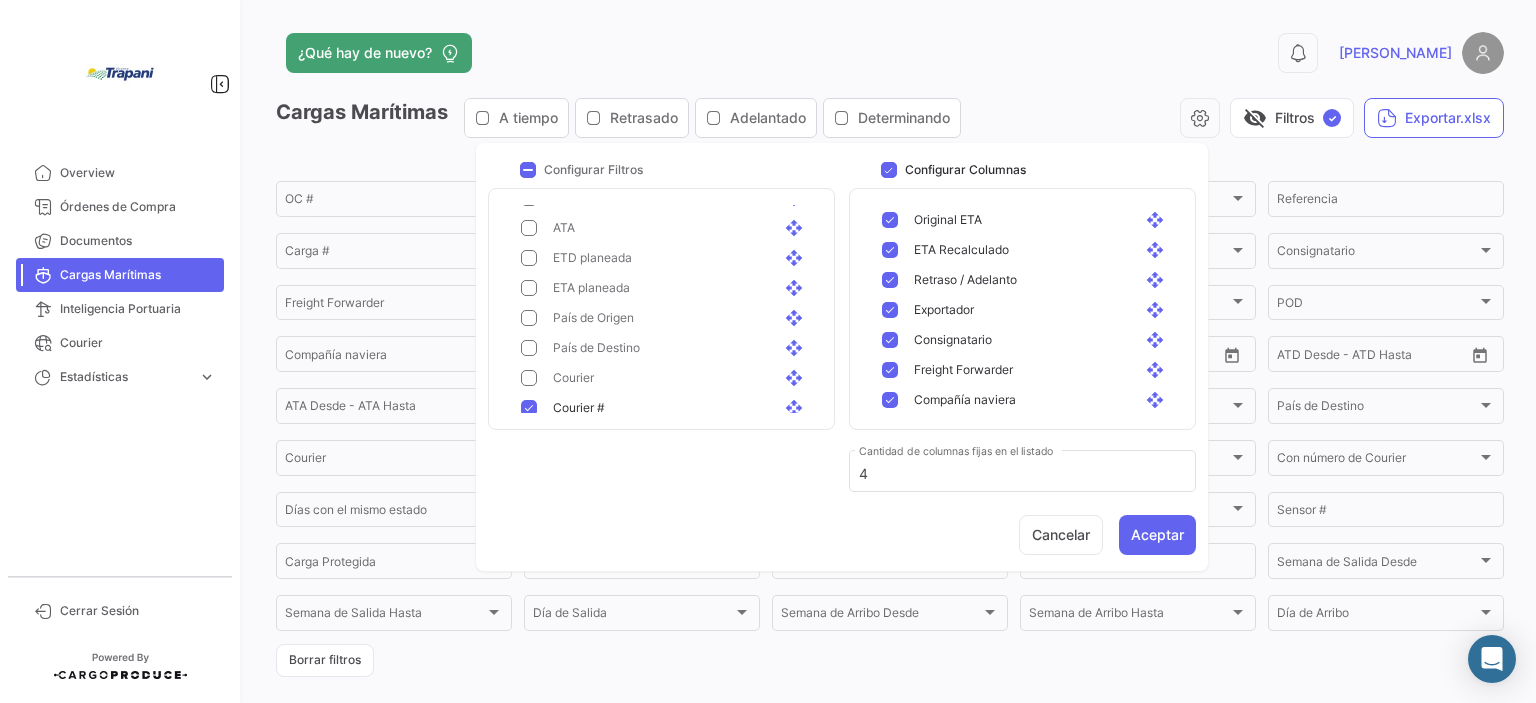 scroll, scrollTop: 700, scrollLeft: 0, axis: vertical 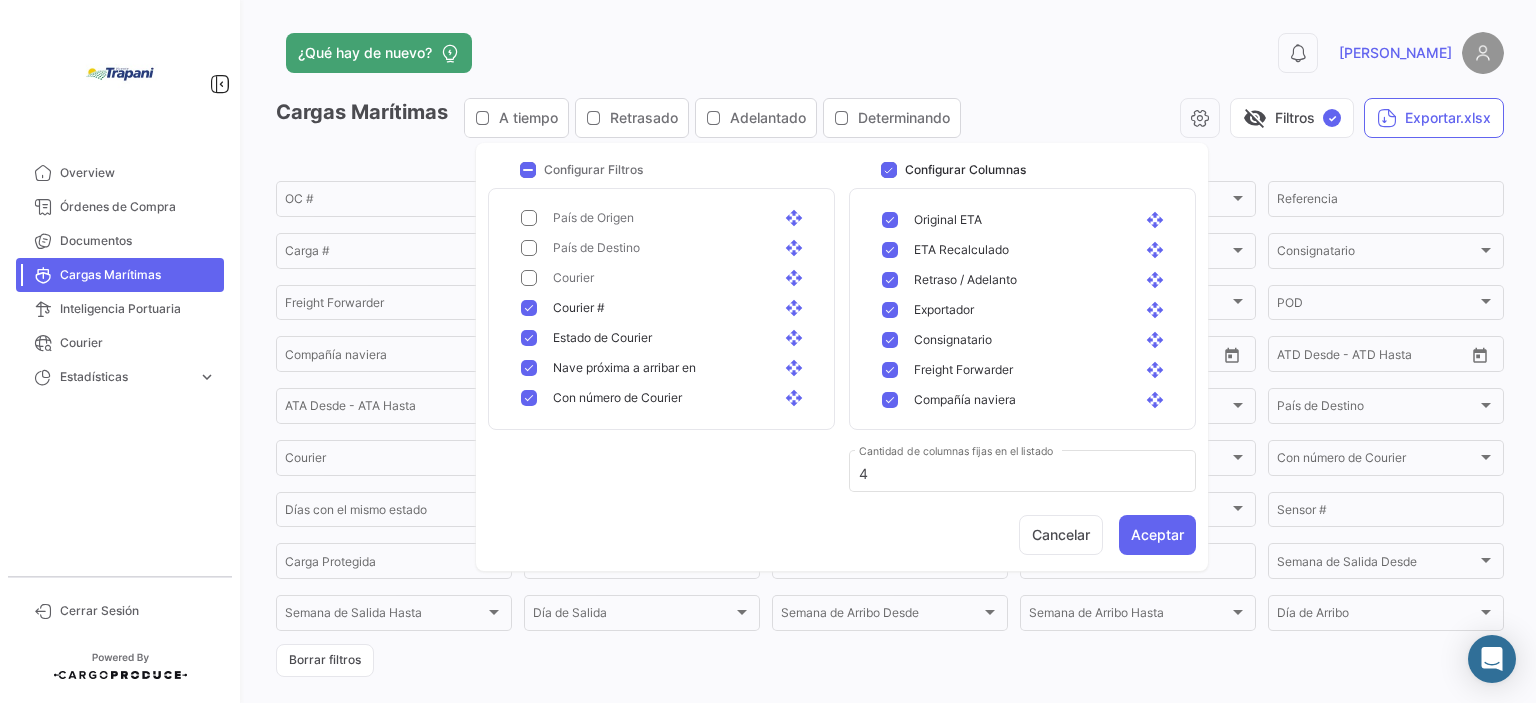 click at bounding box center (529, 308) 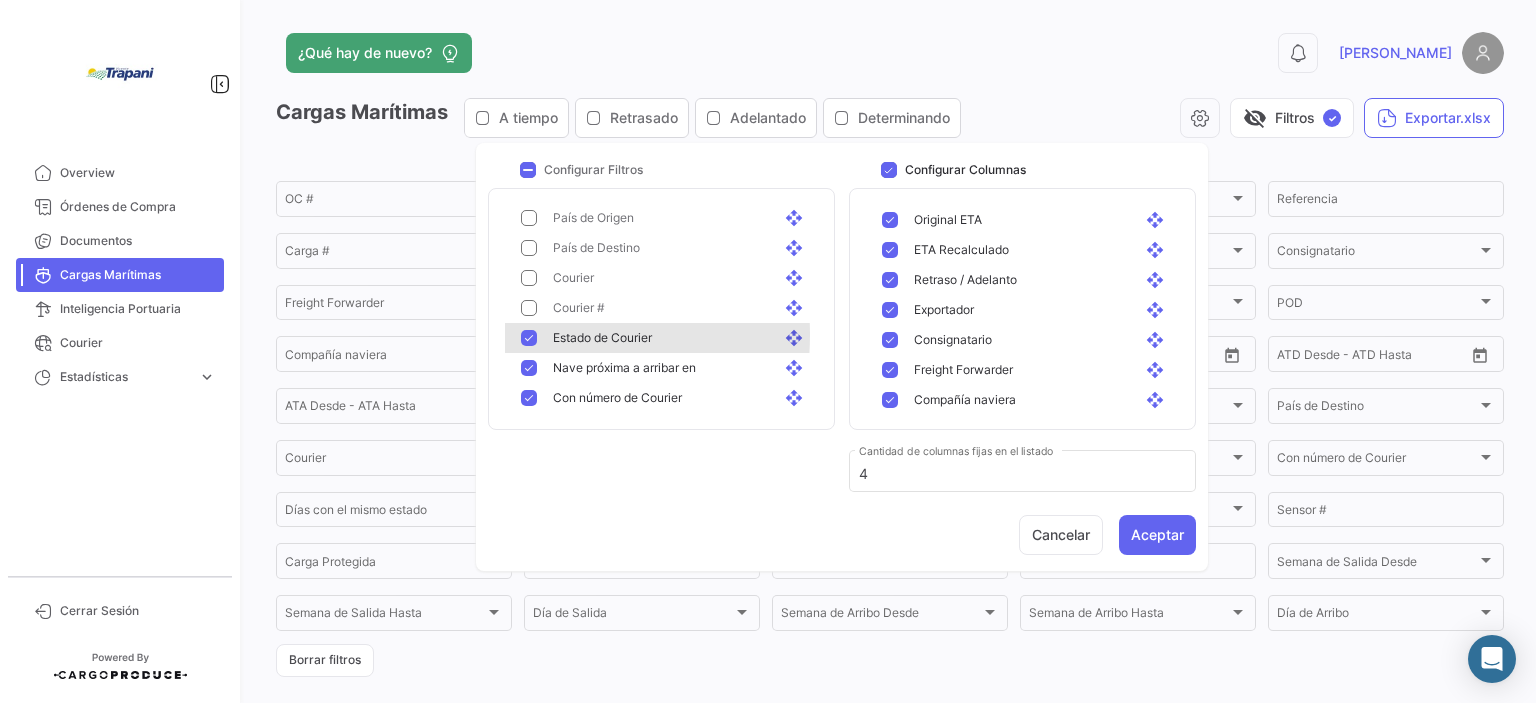 click at bounding box center [529, 338] 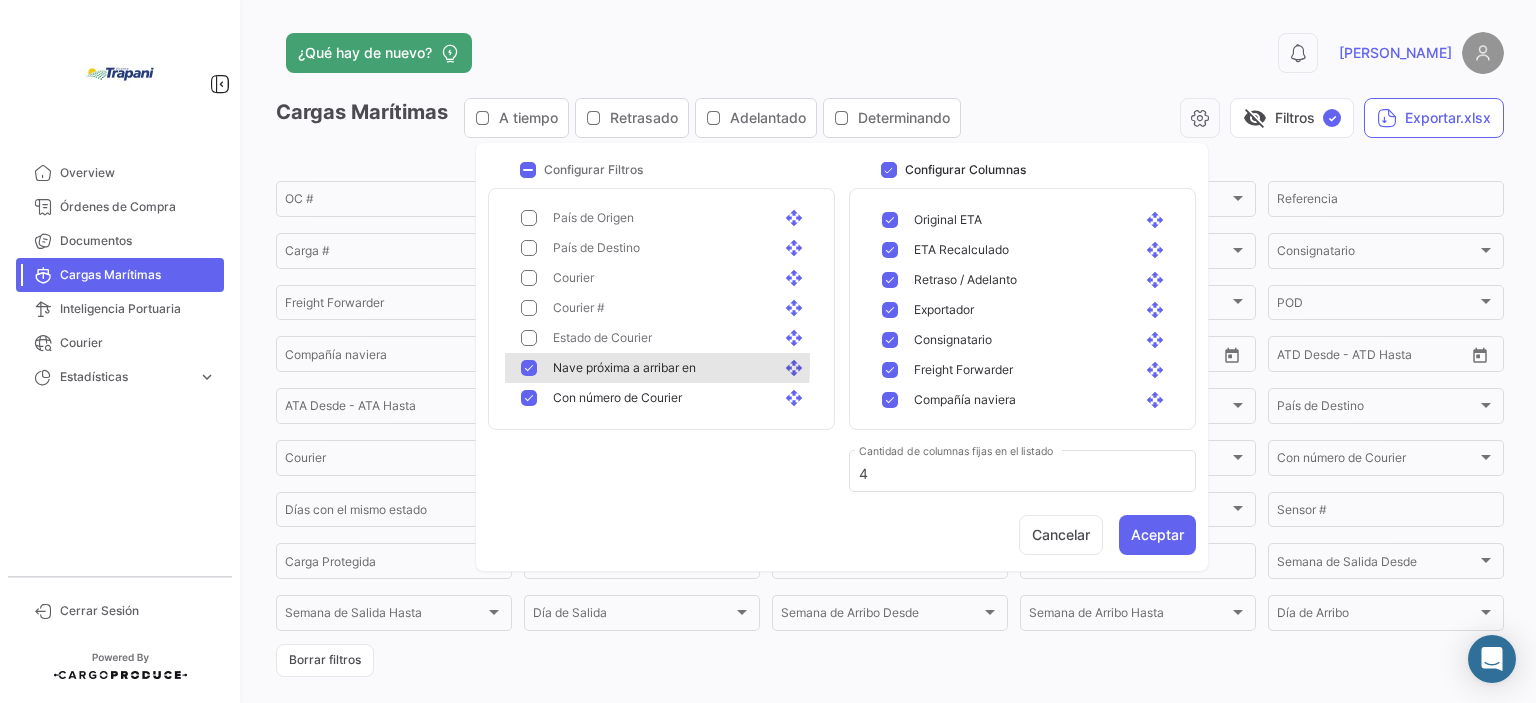 click at bounding box center [529, 368] 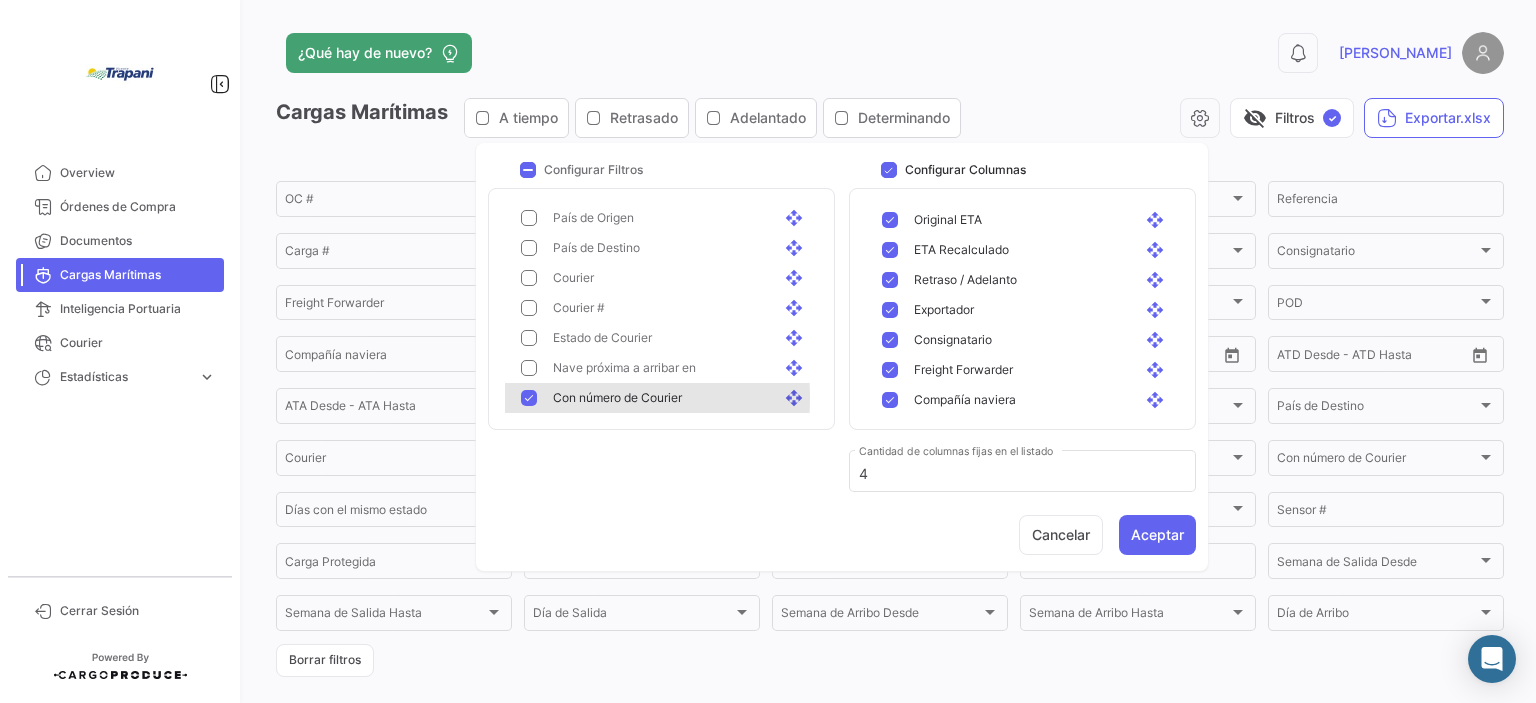 drag, startPoint x: 532, startPoint y: 398, endPoint x: 567, endPoint y: 384, distance: 37.696156 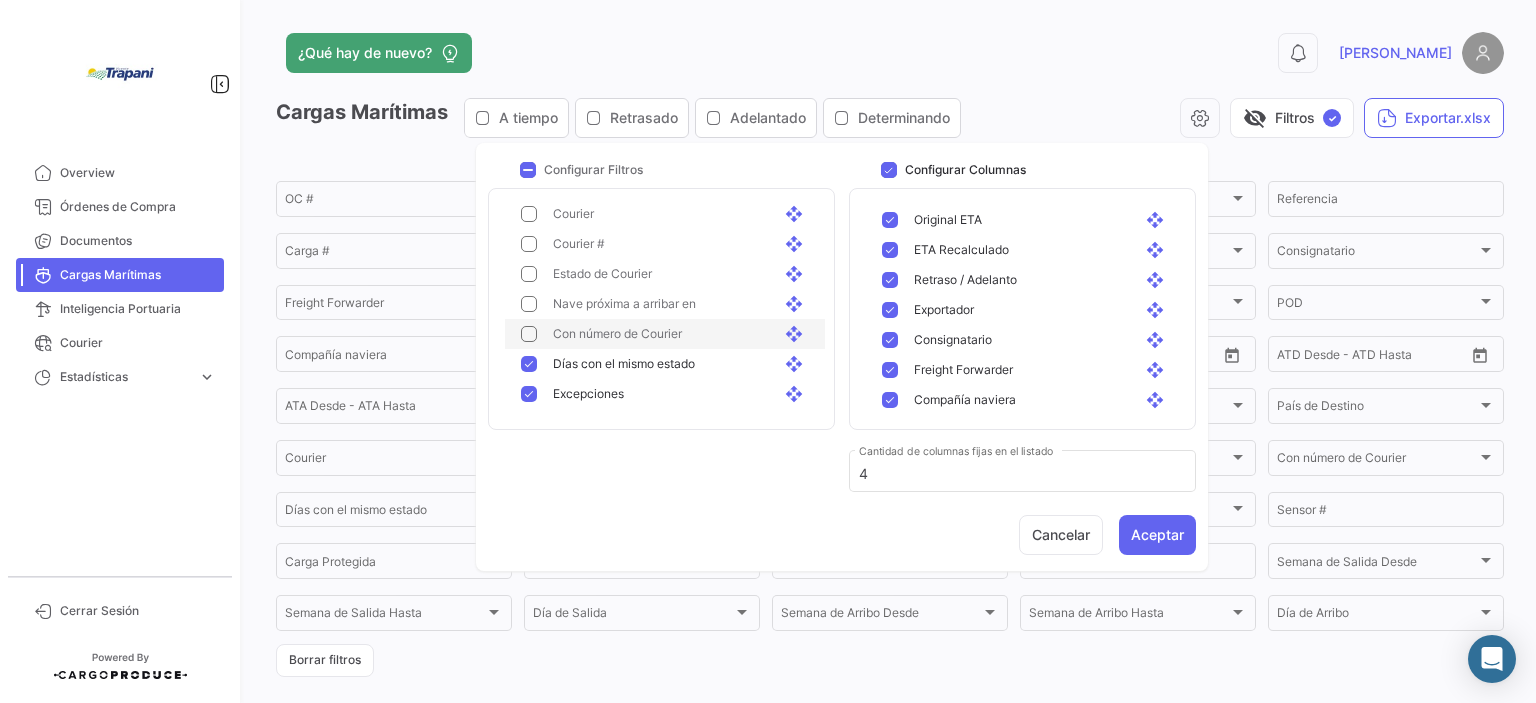 scroll, scrollTop: 800, scrollLeft: 0, axis: vertical 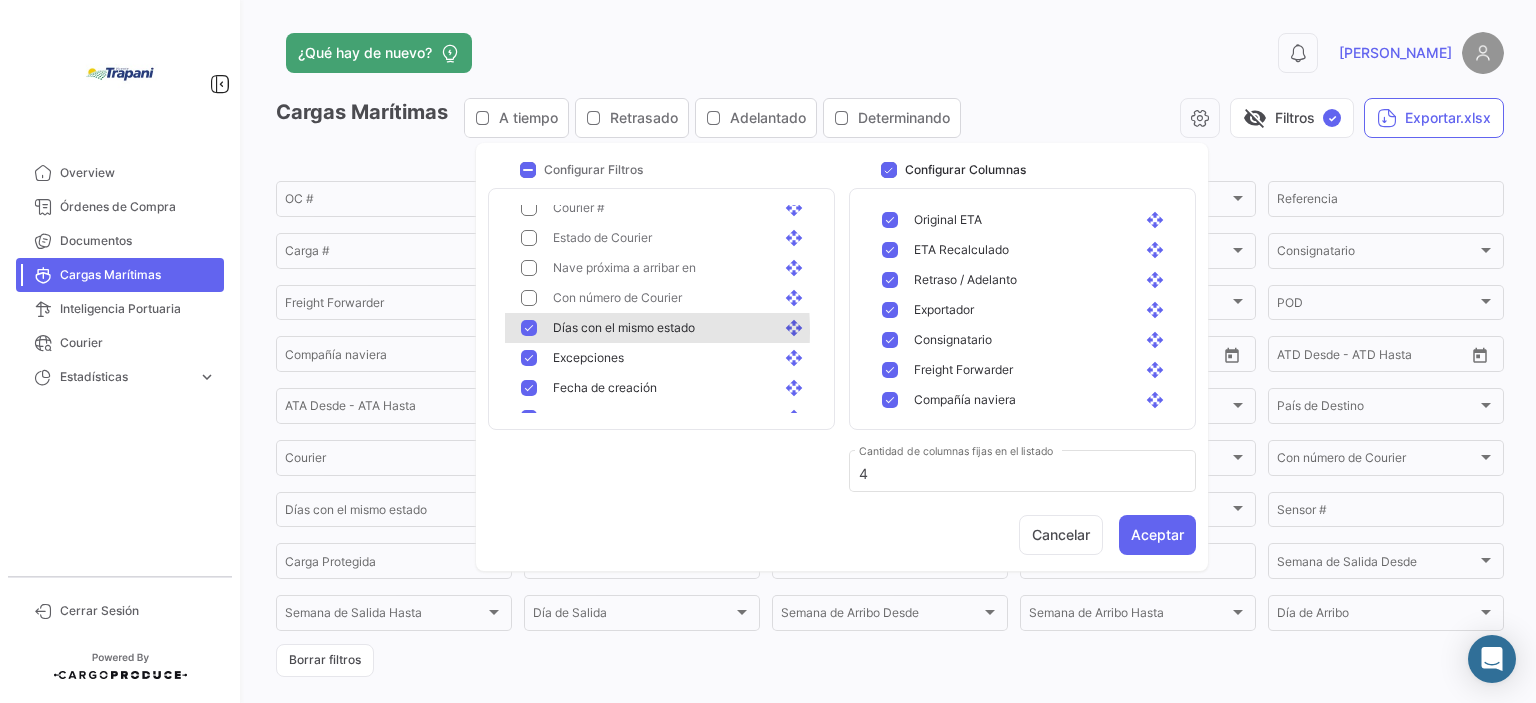 click at bounding box center [529, 328] 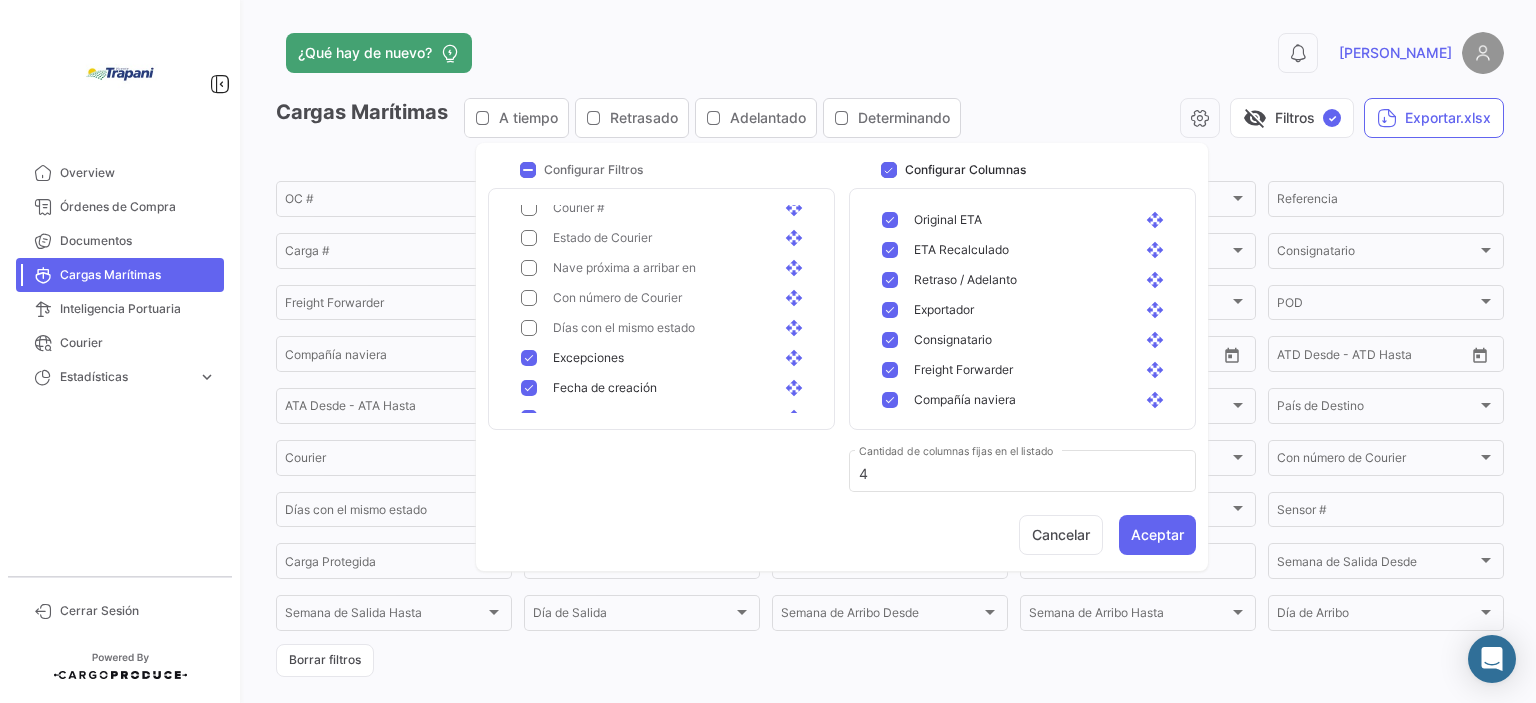 click on "Excepciones  open_with" at bounding box center (673, 358) 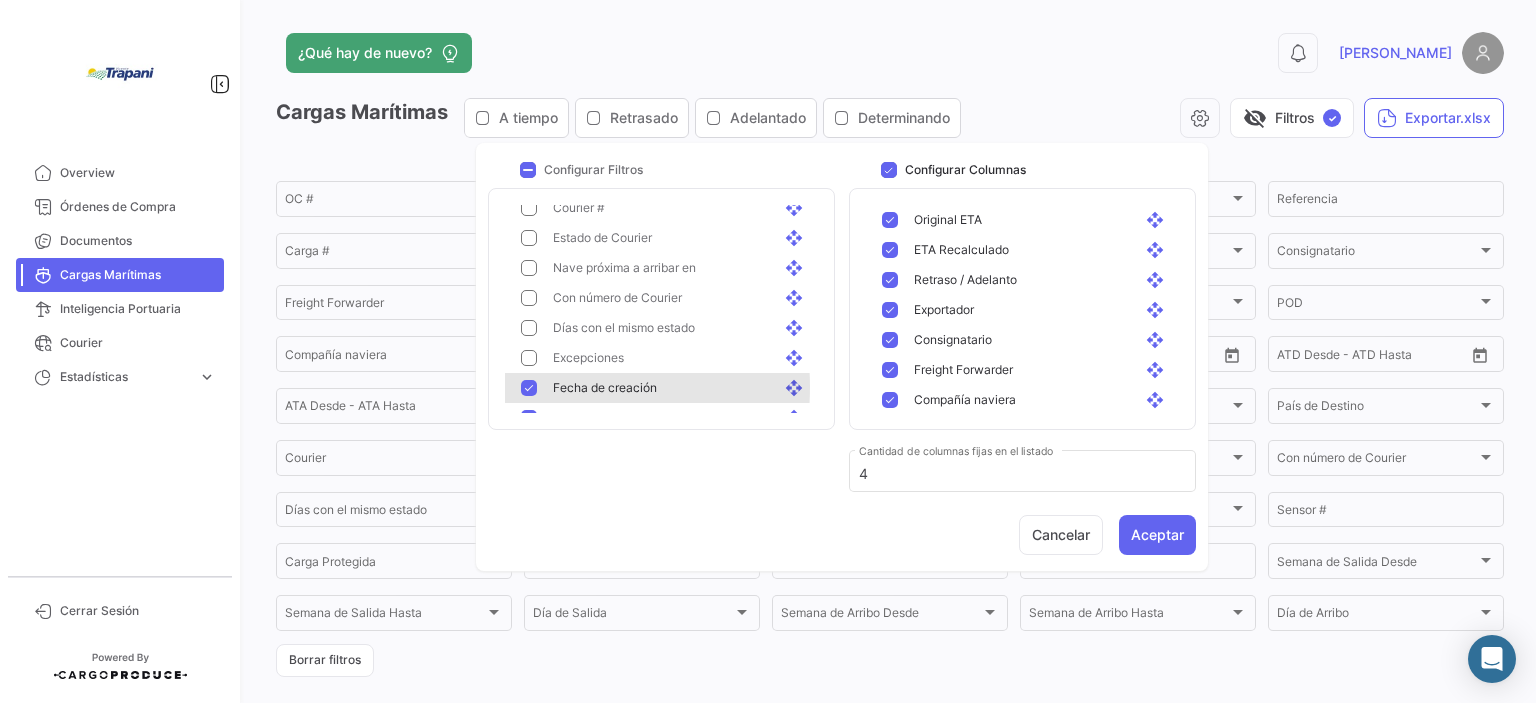 drag, startPoint x: 532, startPoint y: 387, endPoint x: 564, endPoint y: 375, distance: 34.176014 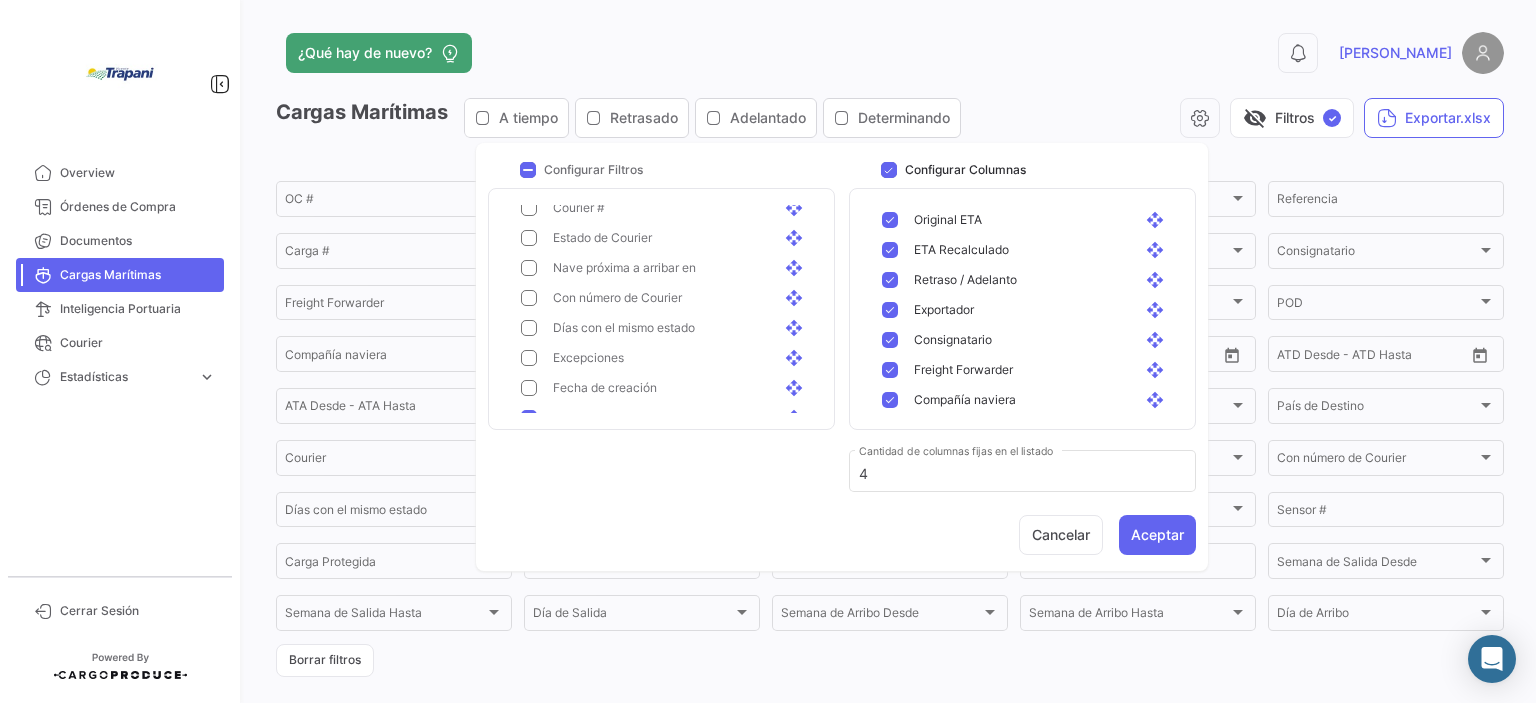 scroll, scrollTop: 900, scrollLeft: 0, axis: vertical 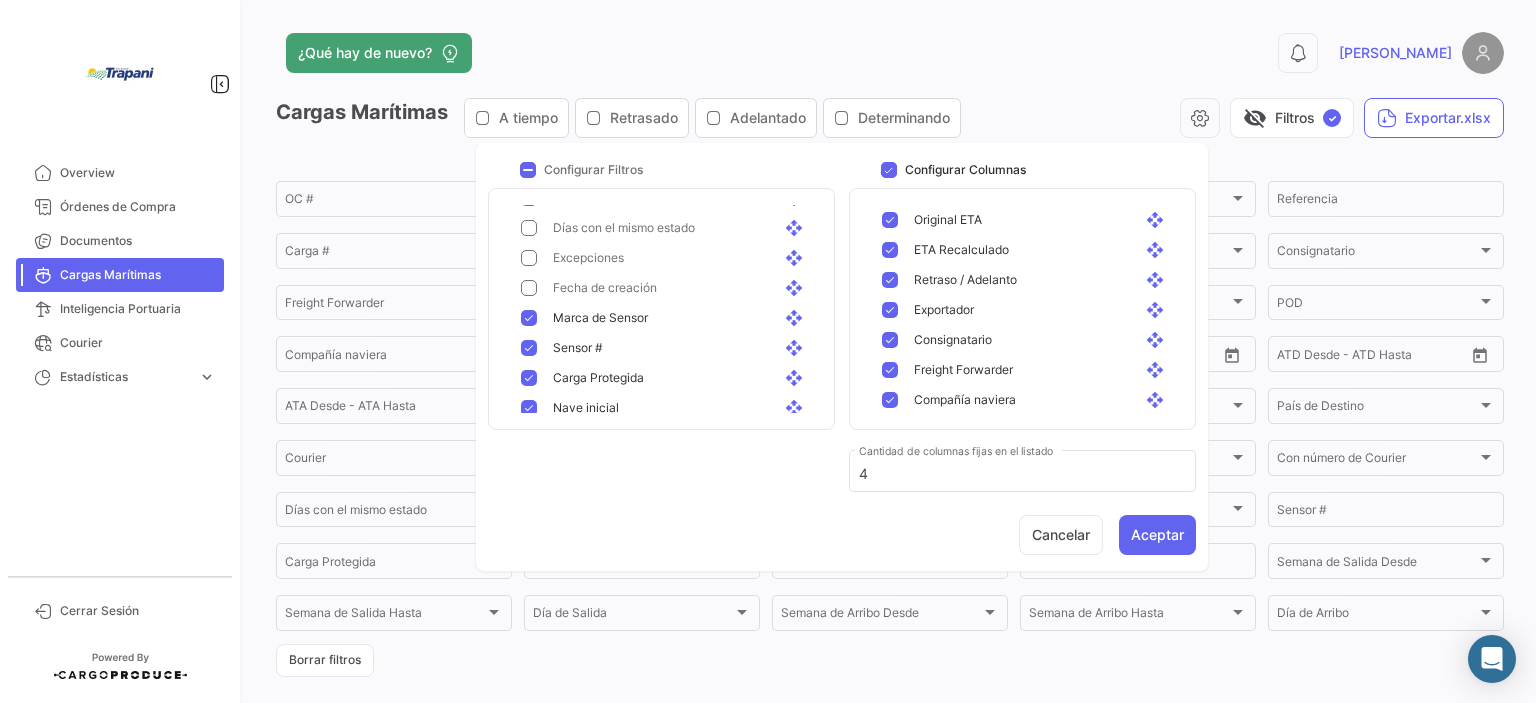 click at bounding box center (529, 318) 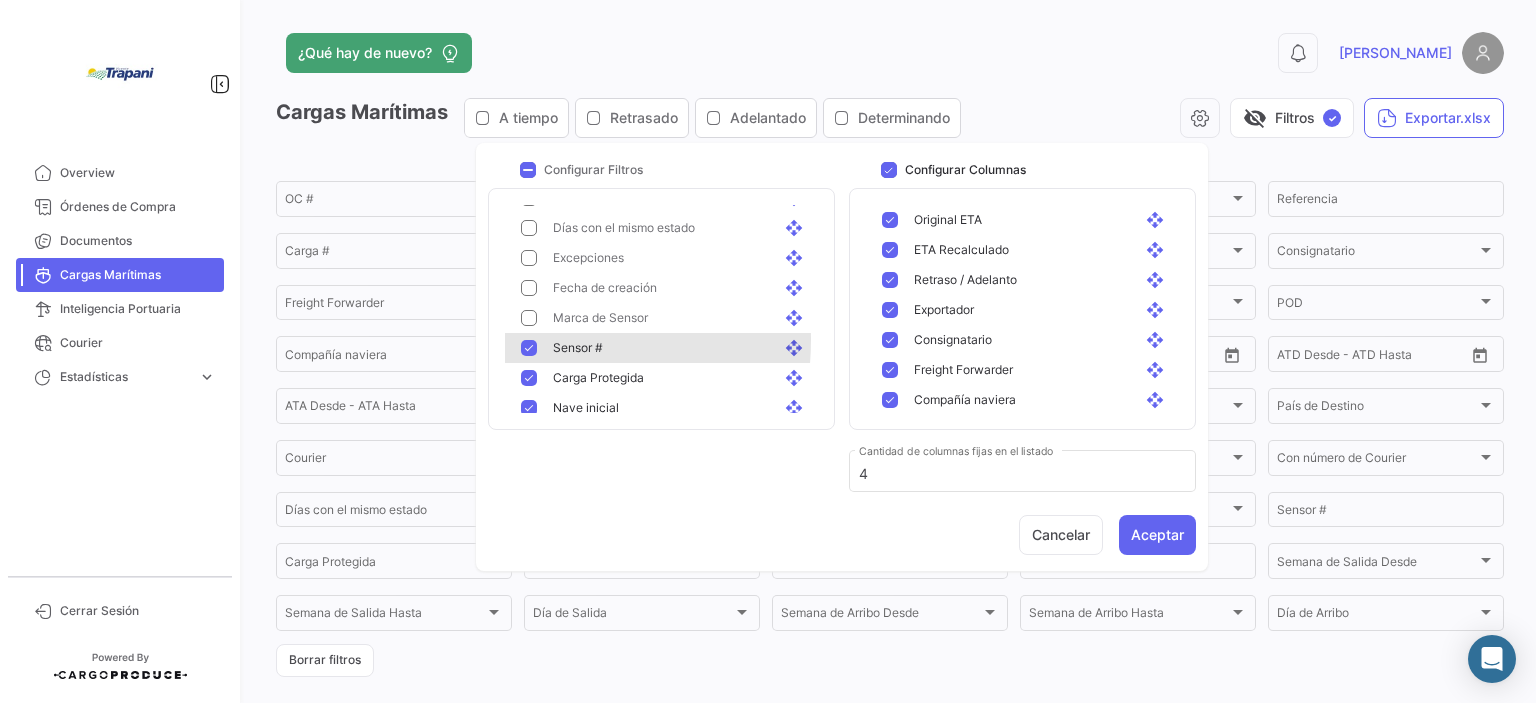 click at bounding box center (529, 348) 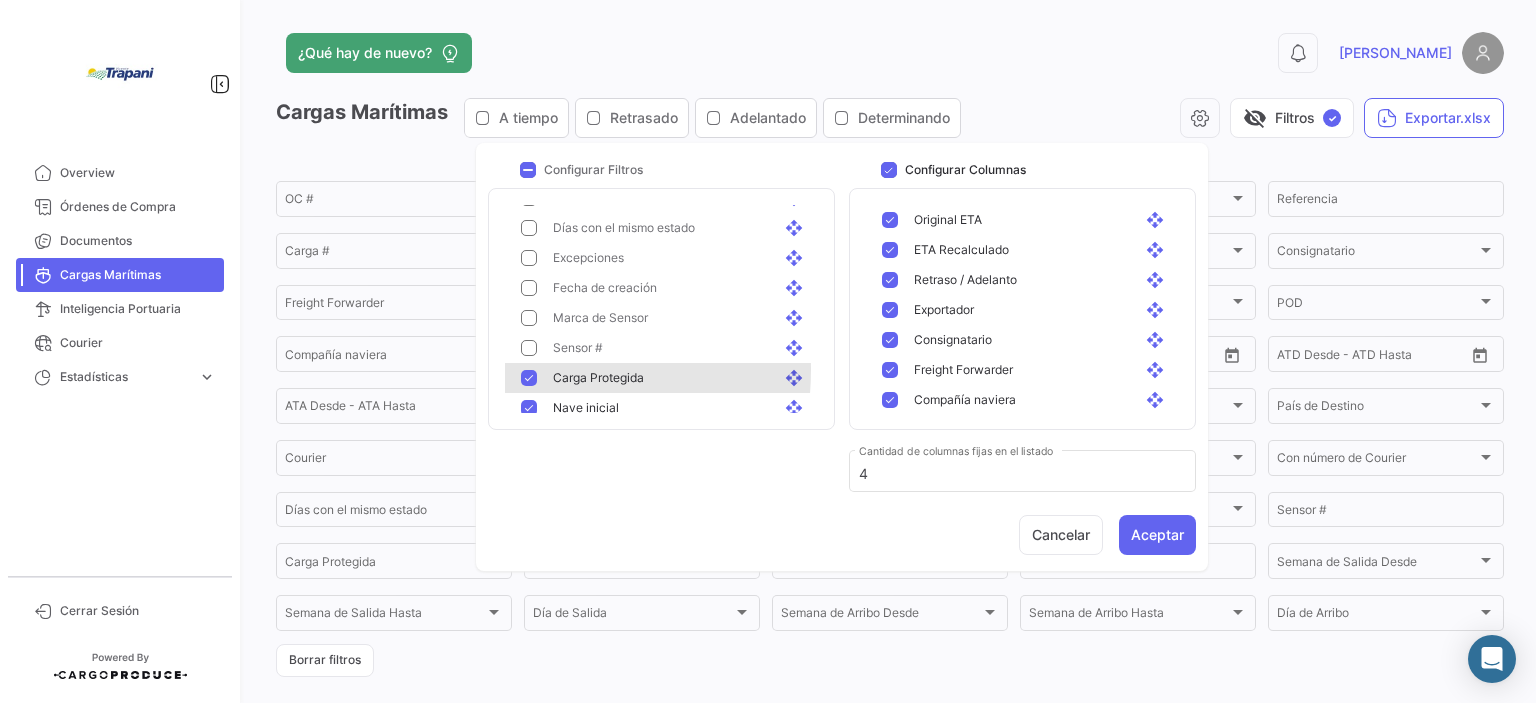click at bounding box center (529, 378) 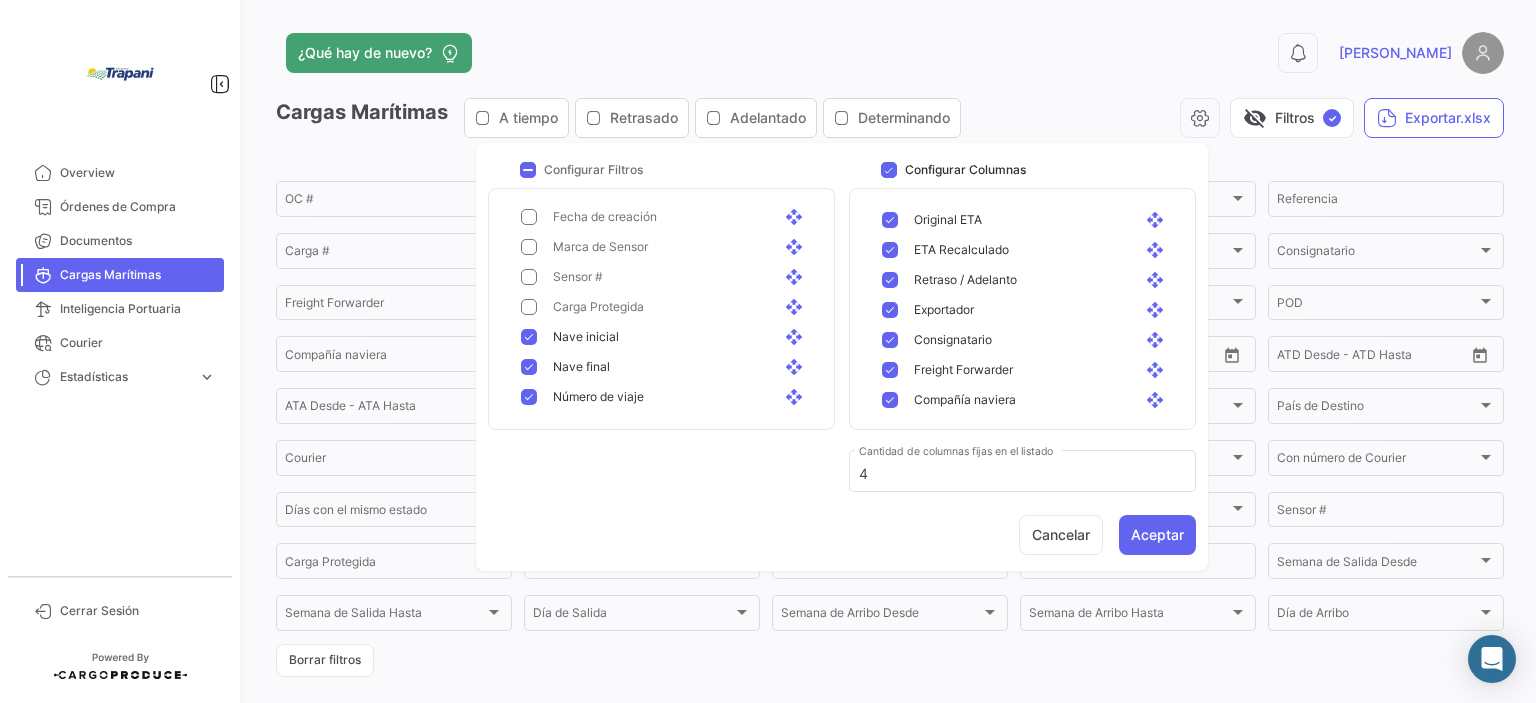 scroll, scrollTop: 1000, scrollLeft: 0, axis: vertical 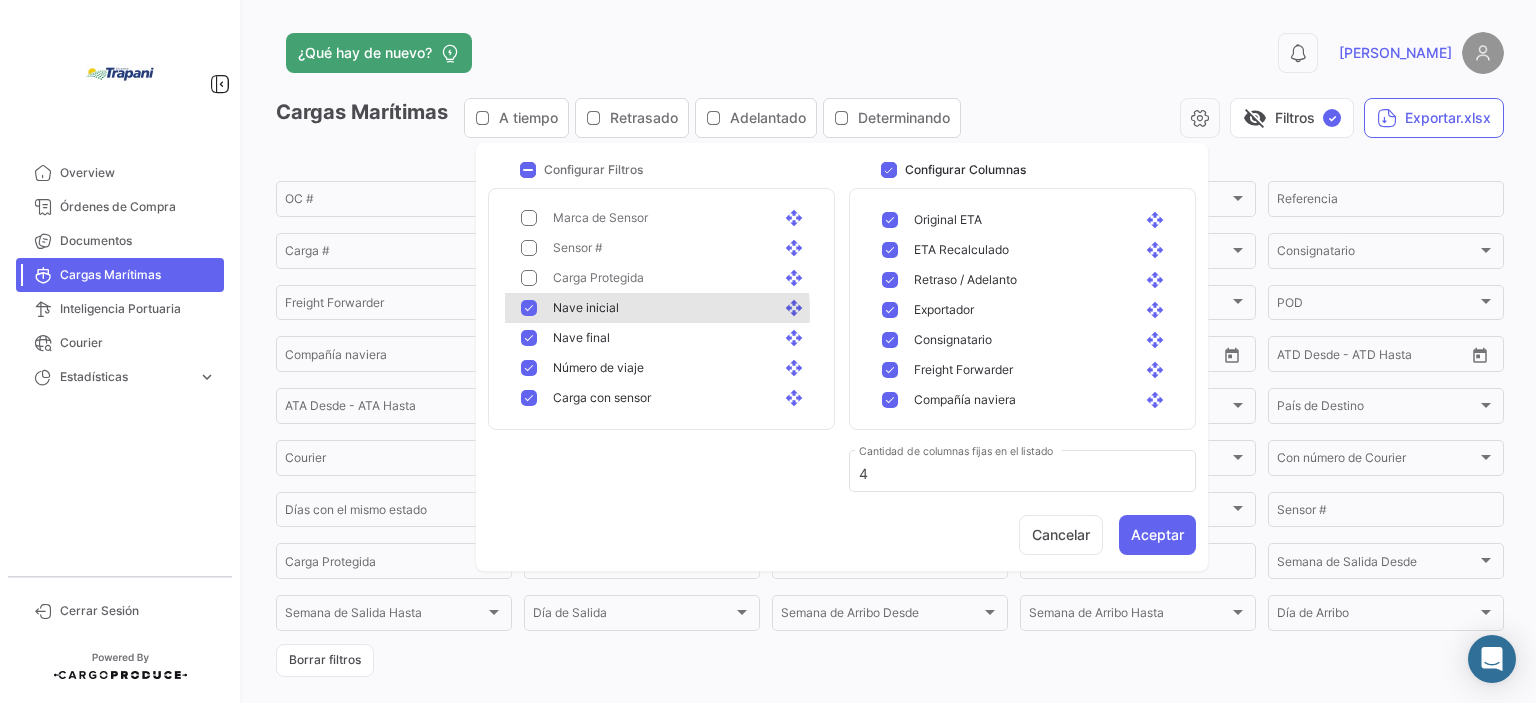 click at bounding box center (529, 308) 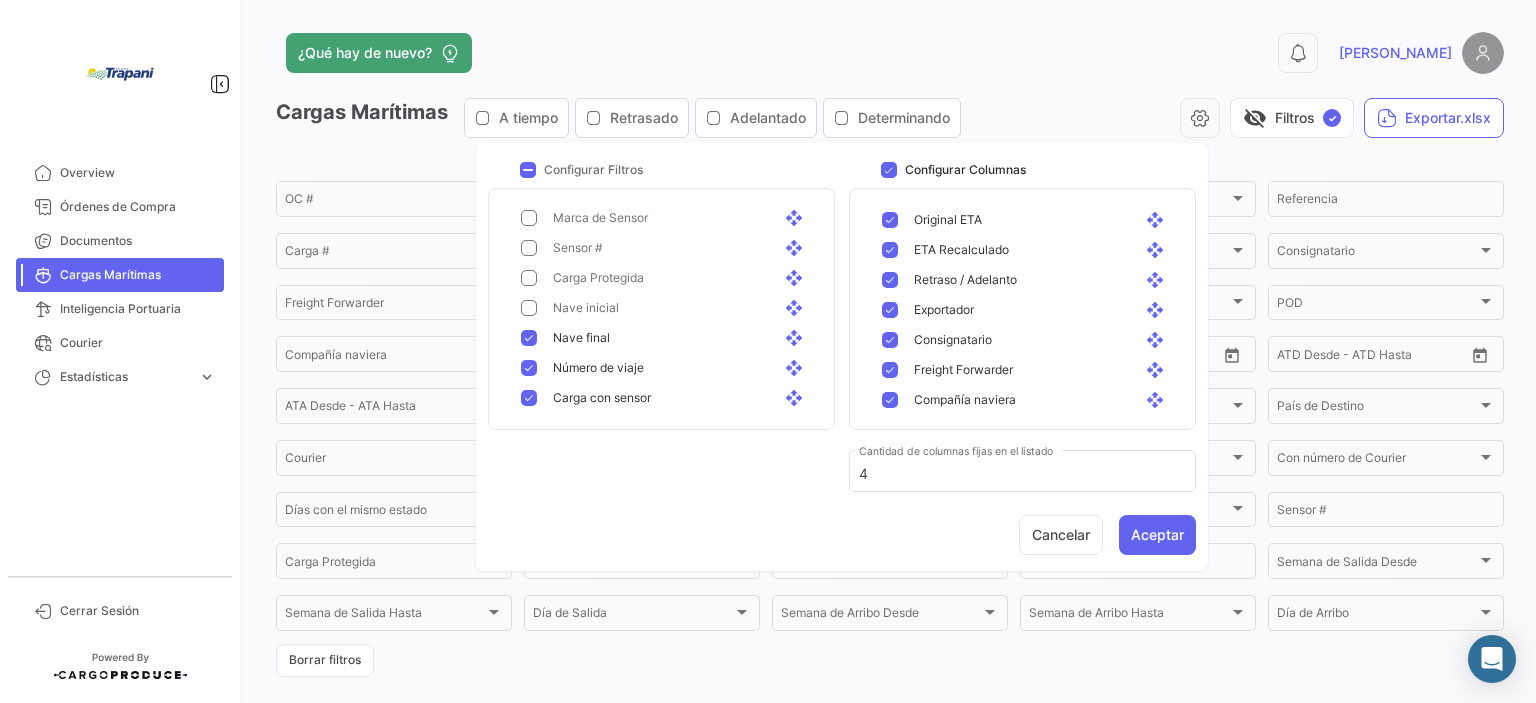 click at bounding box center (529, 338) 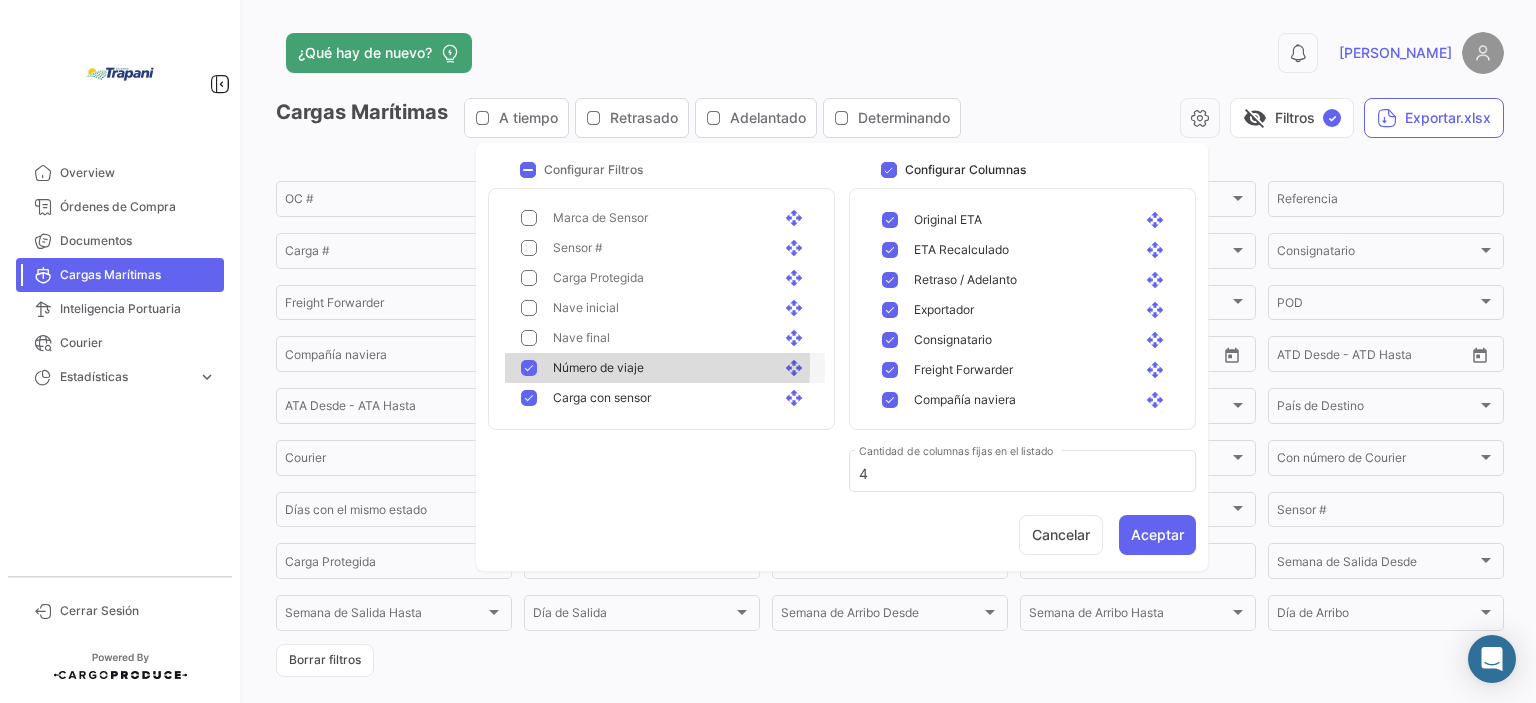 drag, startPoint x: 525, startPoint y: 367, endPoint x: 532, endPoint y: 383, distance: 17.464249 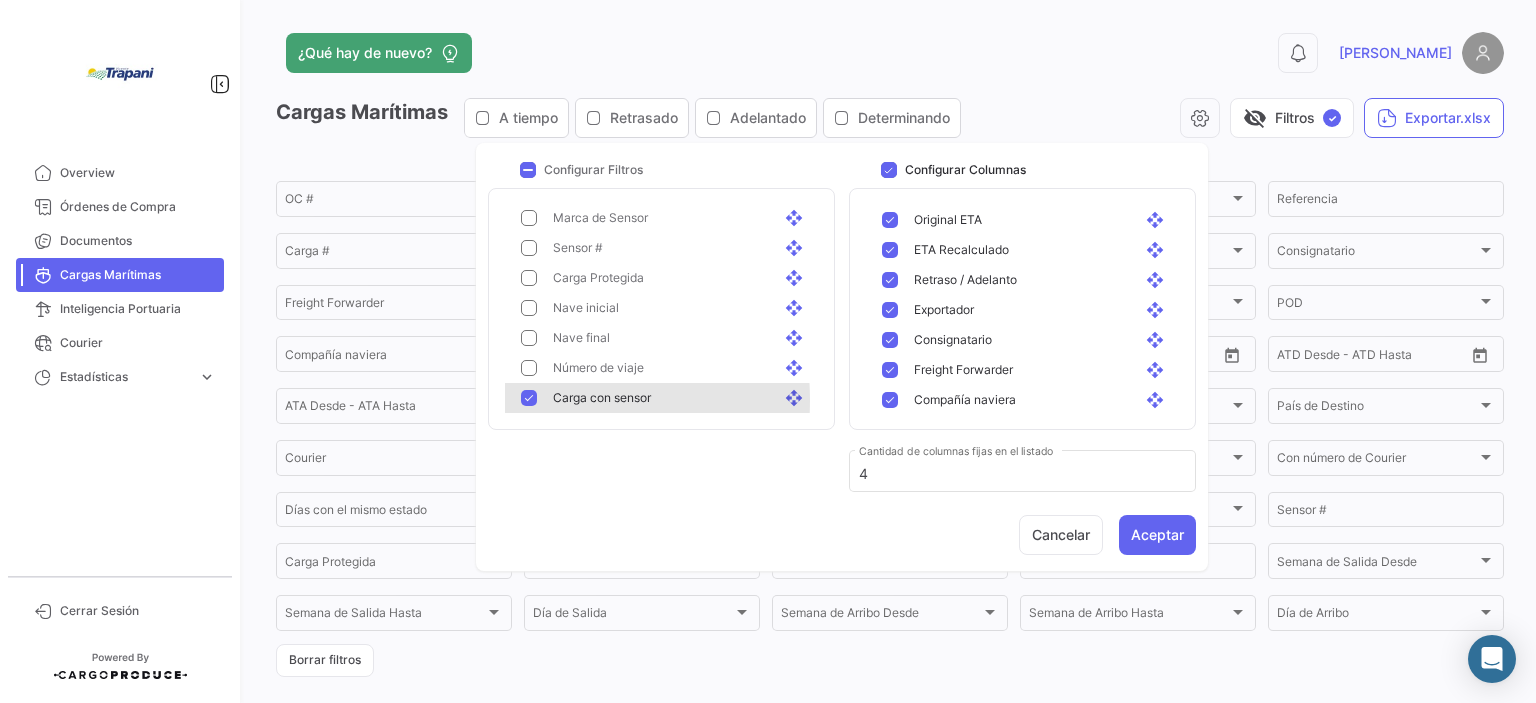 drag, startPoint x: 524, startPoint y: 400, endPoint x: 560, endPoint y: 386, distance: 38.626415 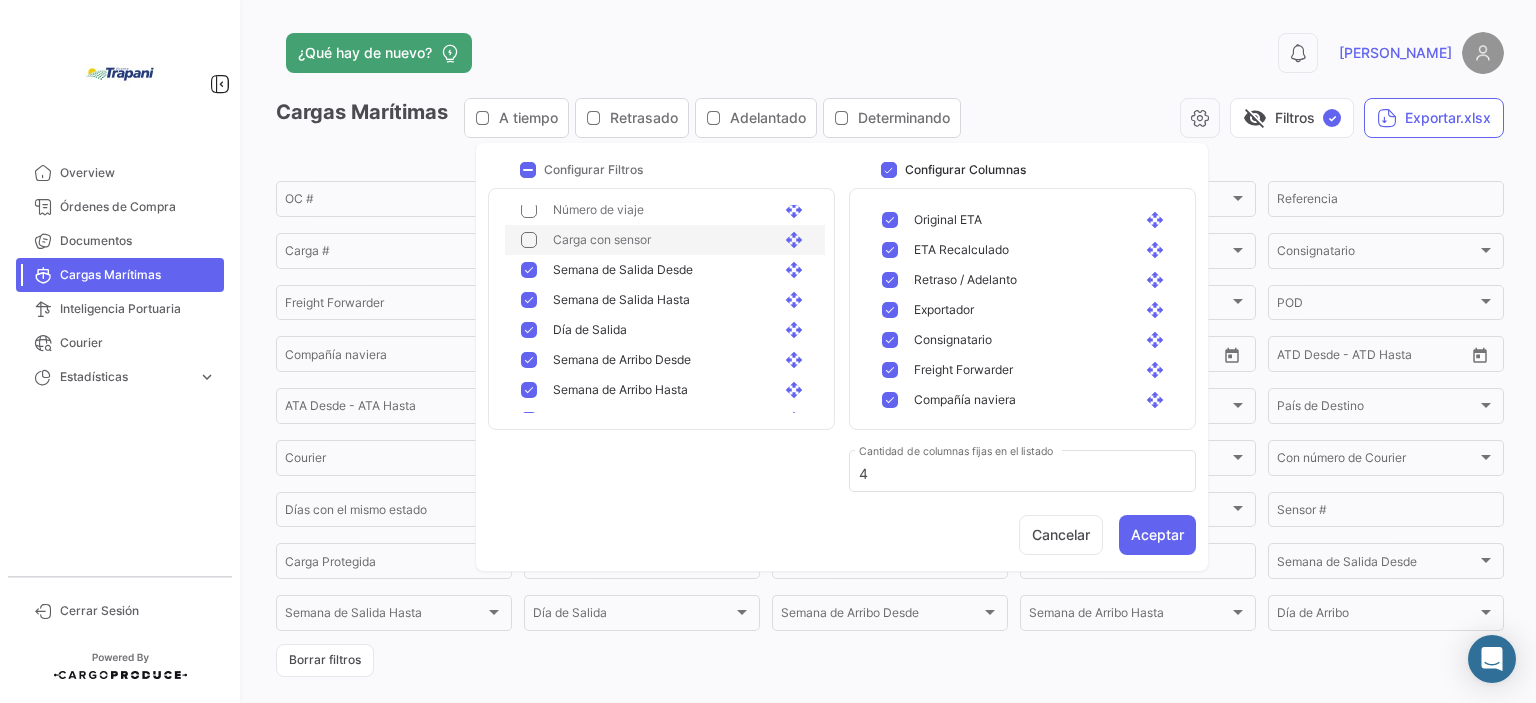 scroll, scrollTop: 1180, scrollLeft: 0, axis: vertical 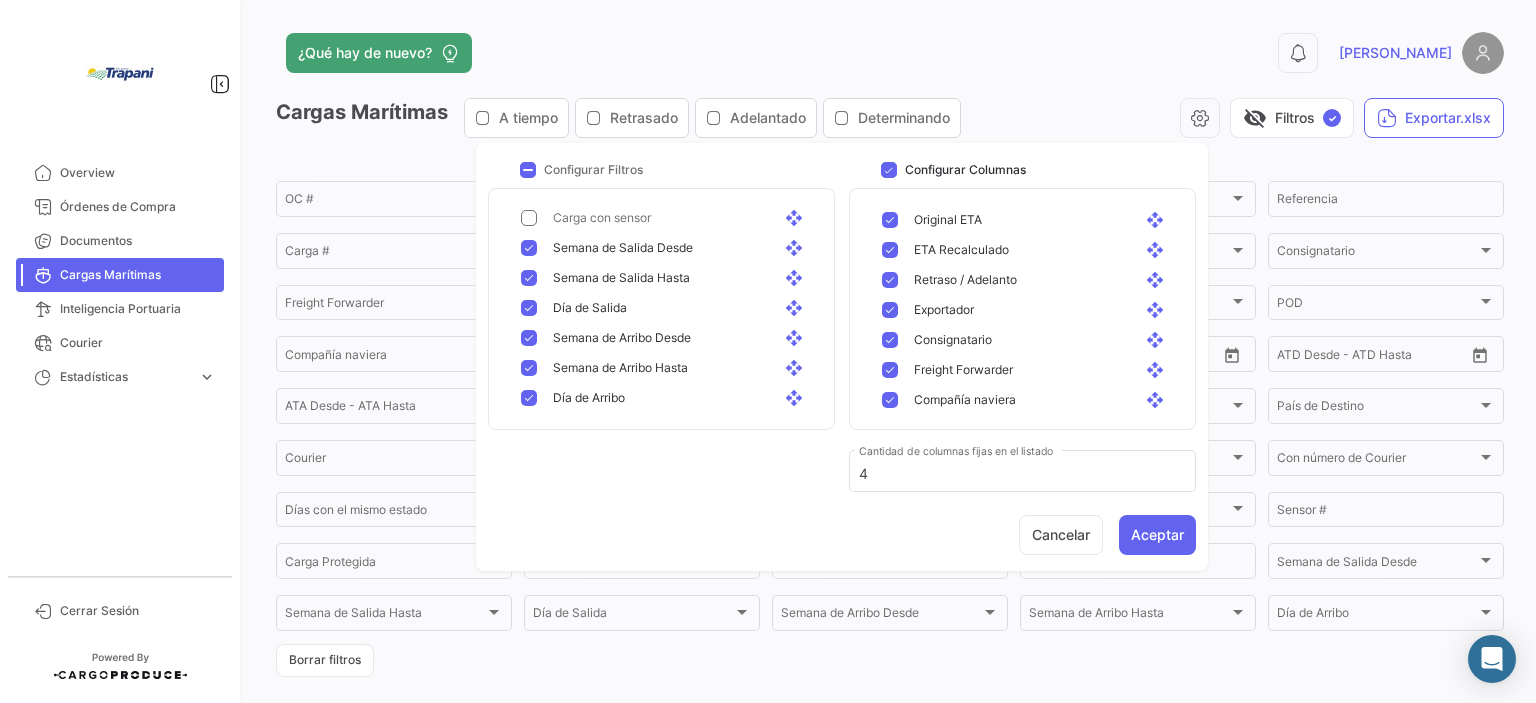 click at bounding box center [529, 248] 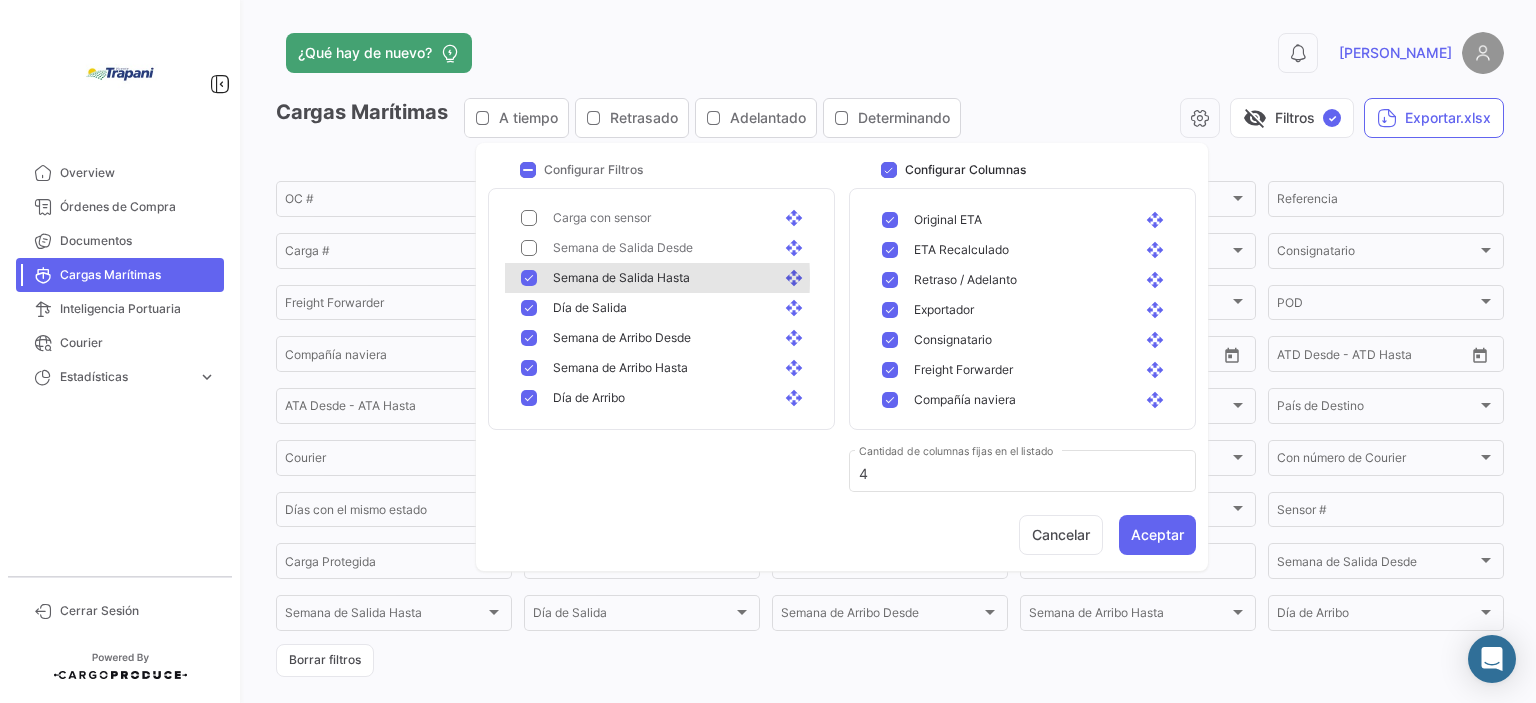 click at bounding box center [529, 278] 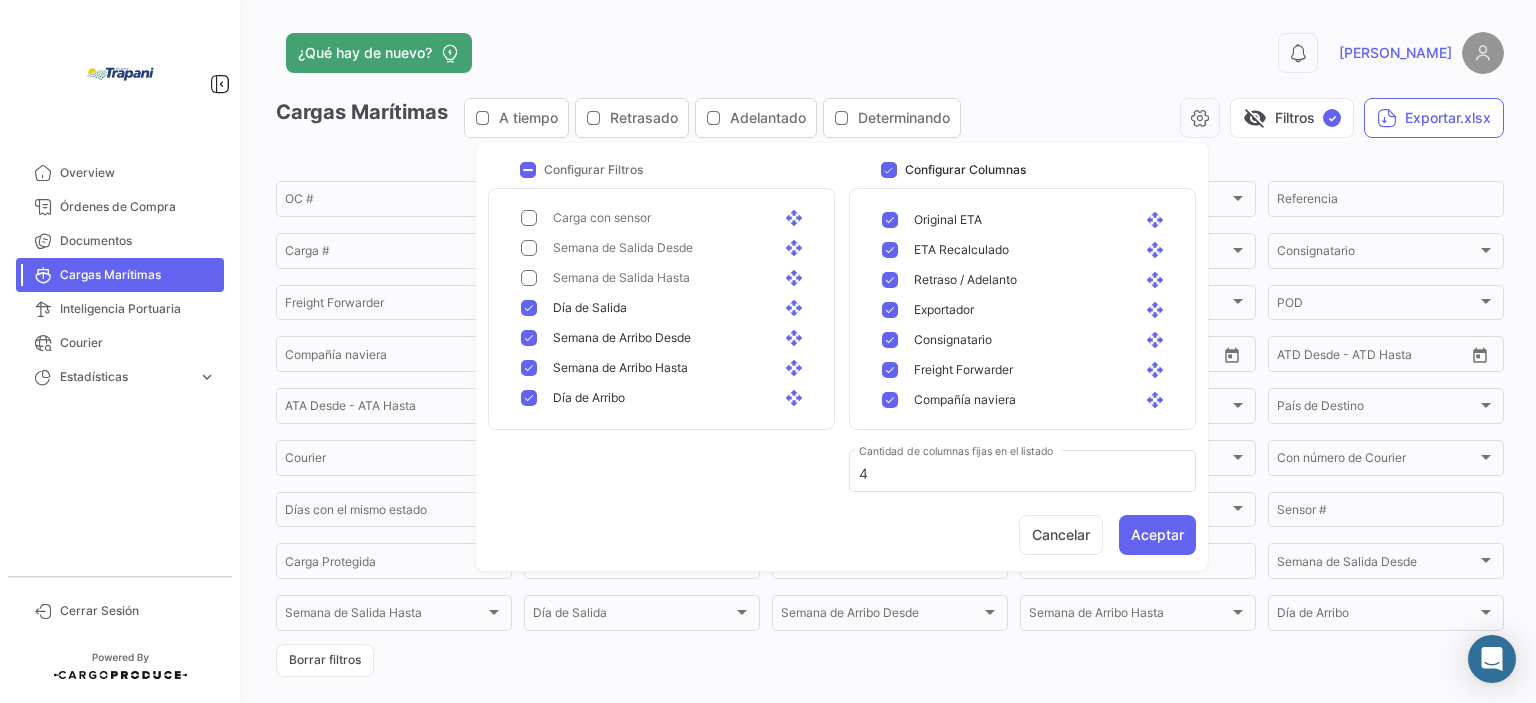 click at bounding box center (529, 308) 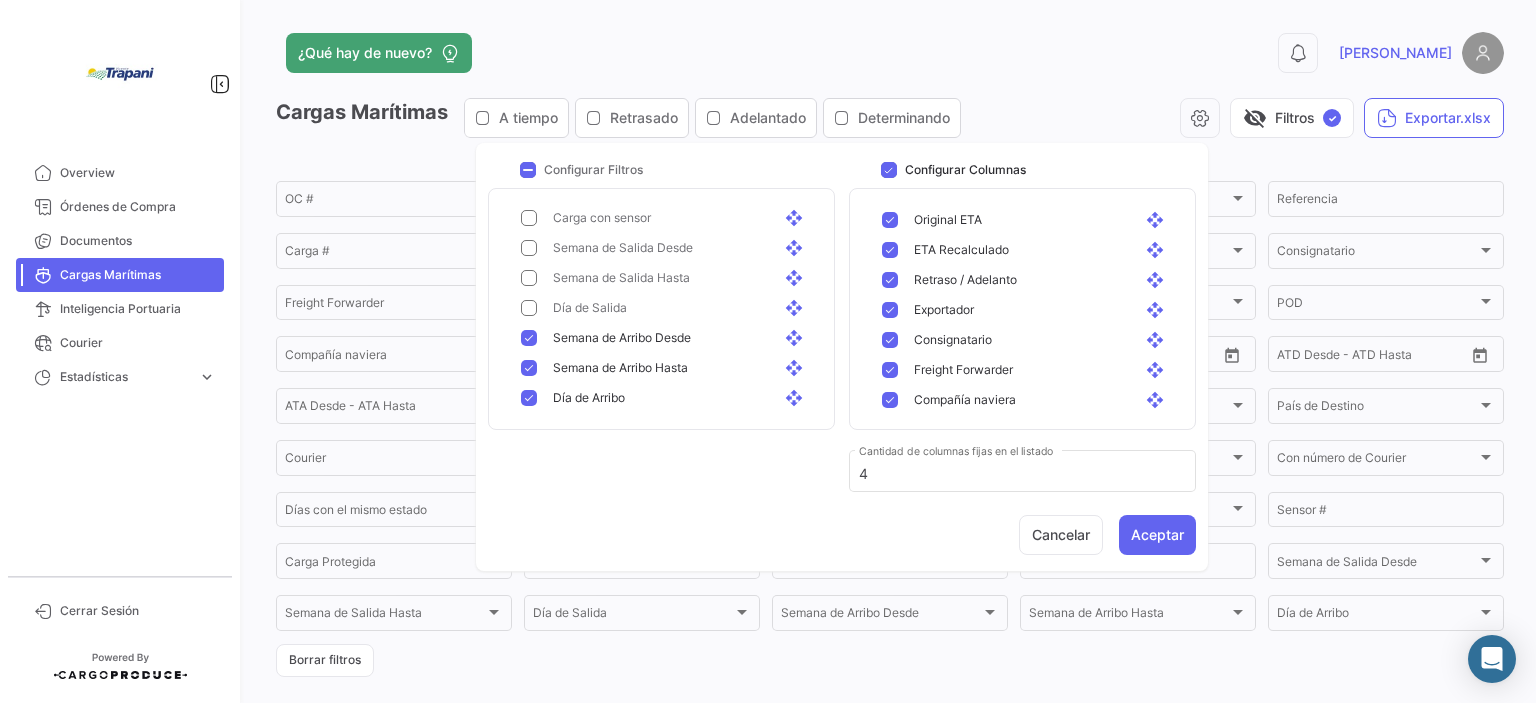 click at bounding box center (529, 338) 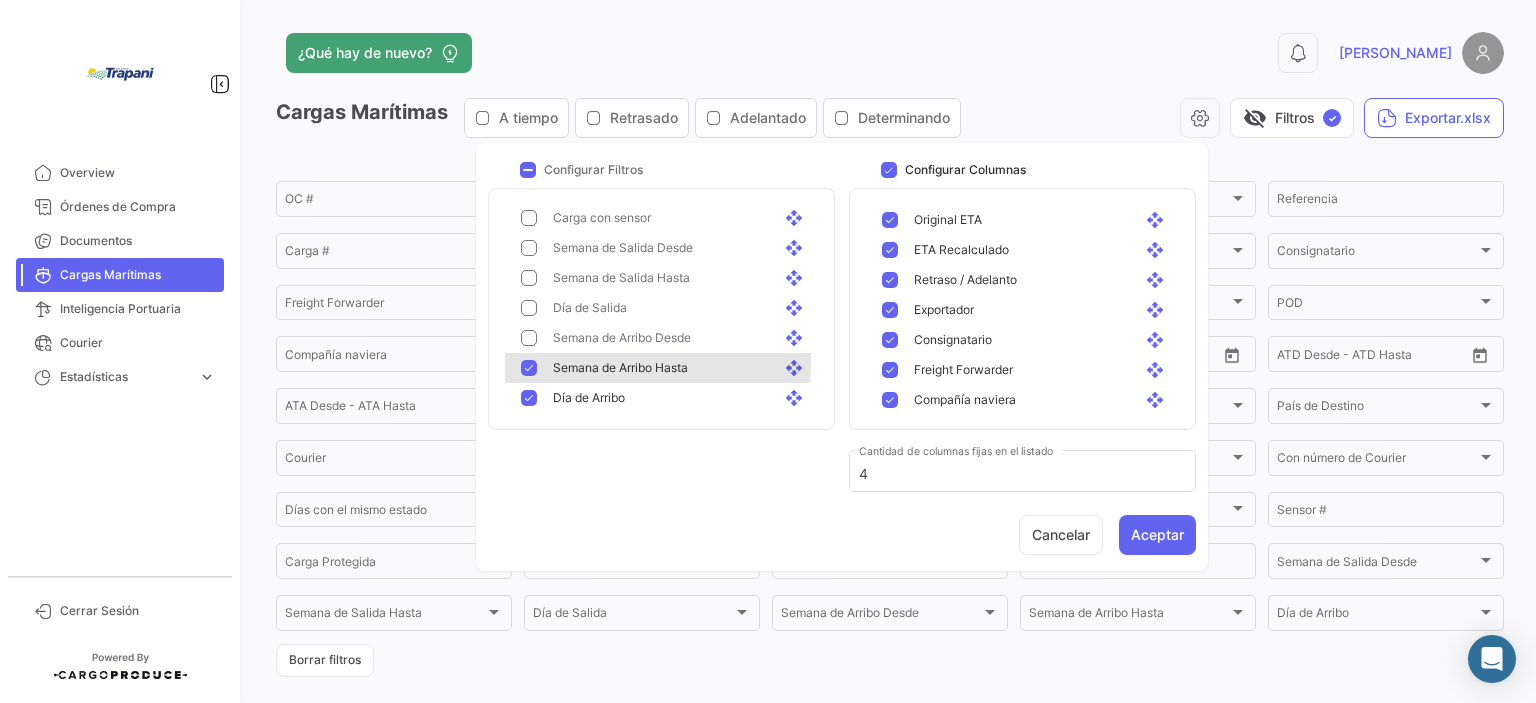 click at bounding box center [529, 368] 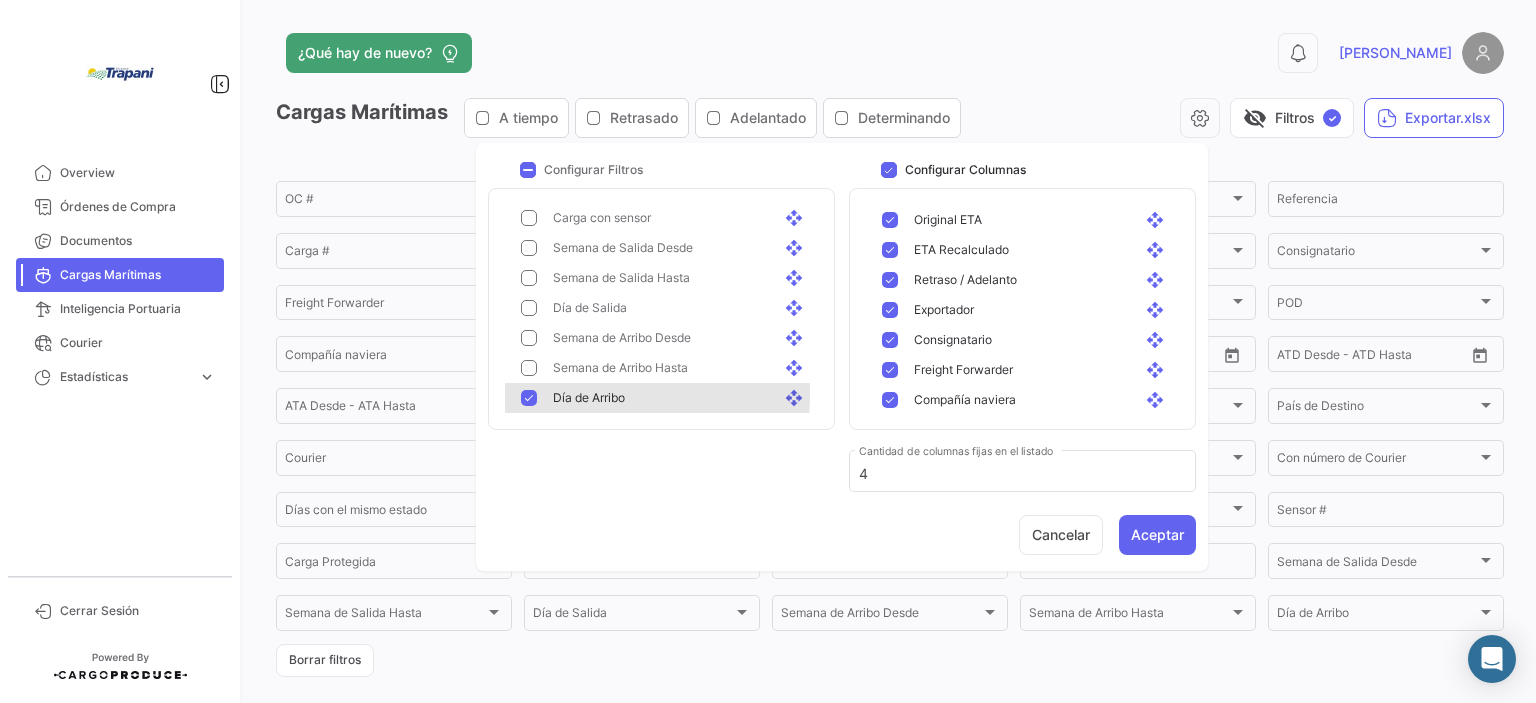 drag, startPoint x: 536, startPoint y: 393, endPoint x: 588, endPoint y: 388, distance: 52.23983 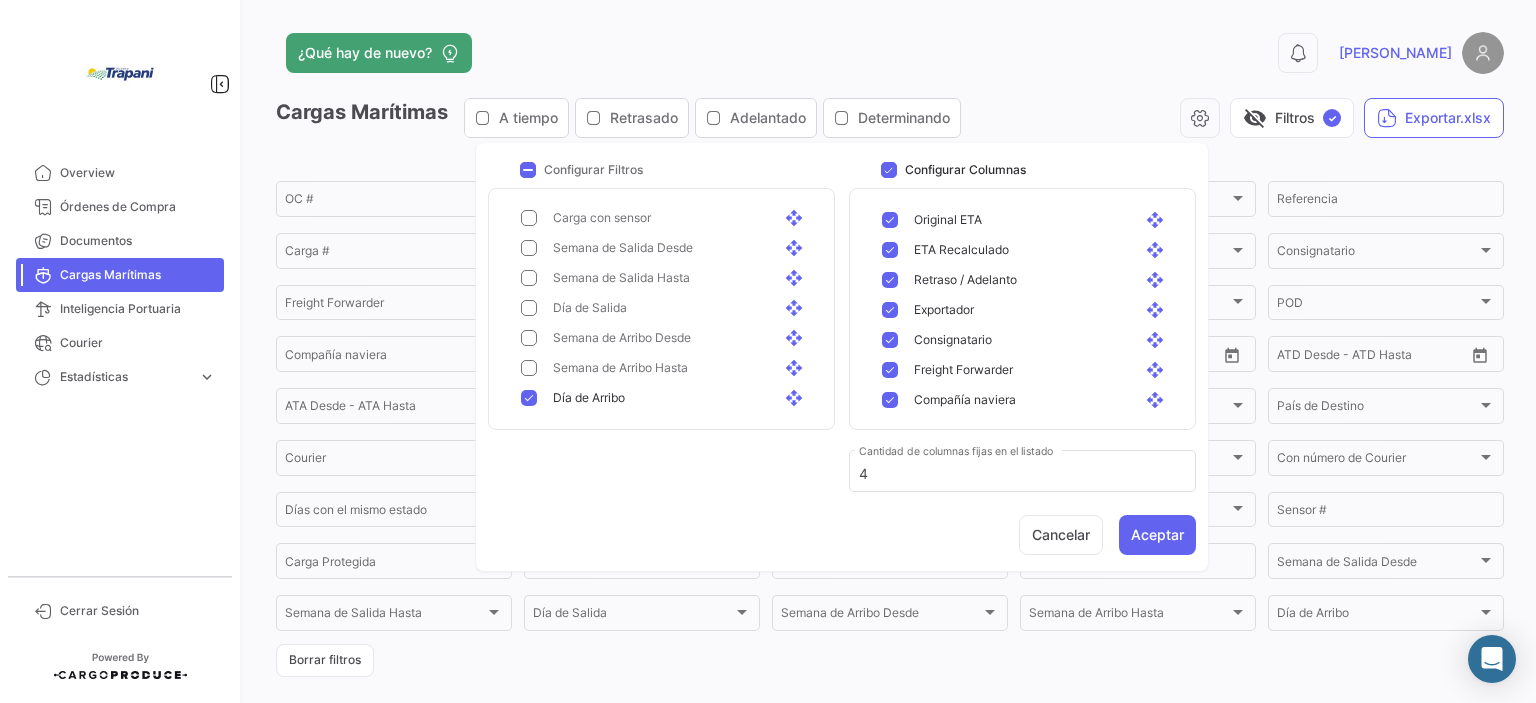 drag, startPoint x: 528, startPoint y: 392, endPoint x: 541, endPoint y: 403, distance: 17.029387 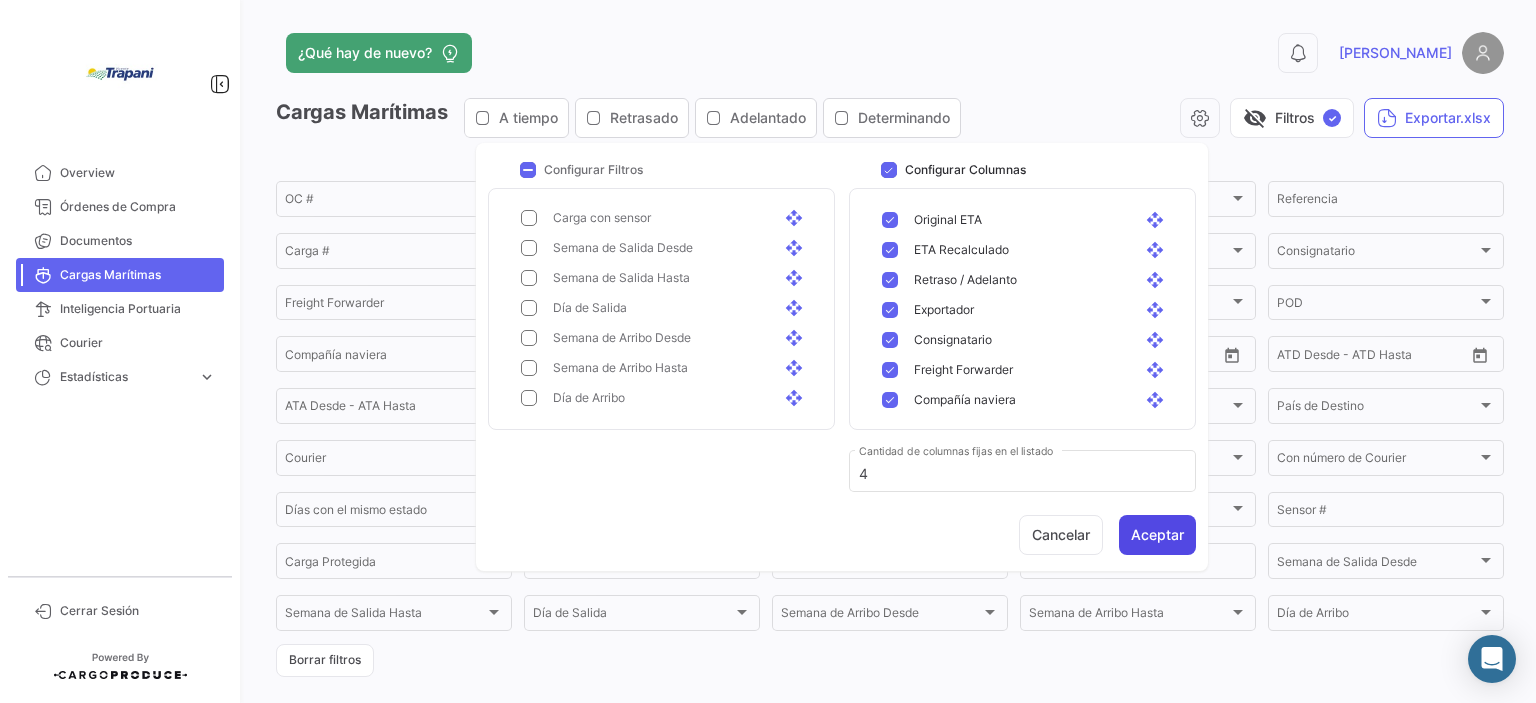 click on "Aceptar" at bounding box center [1157, 535] 